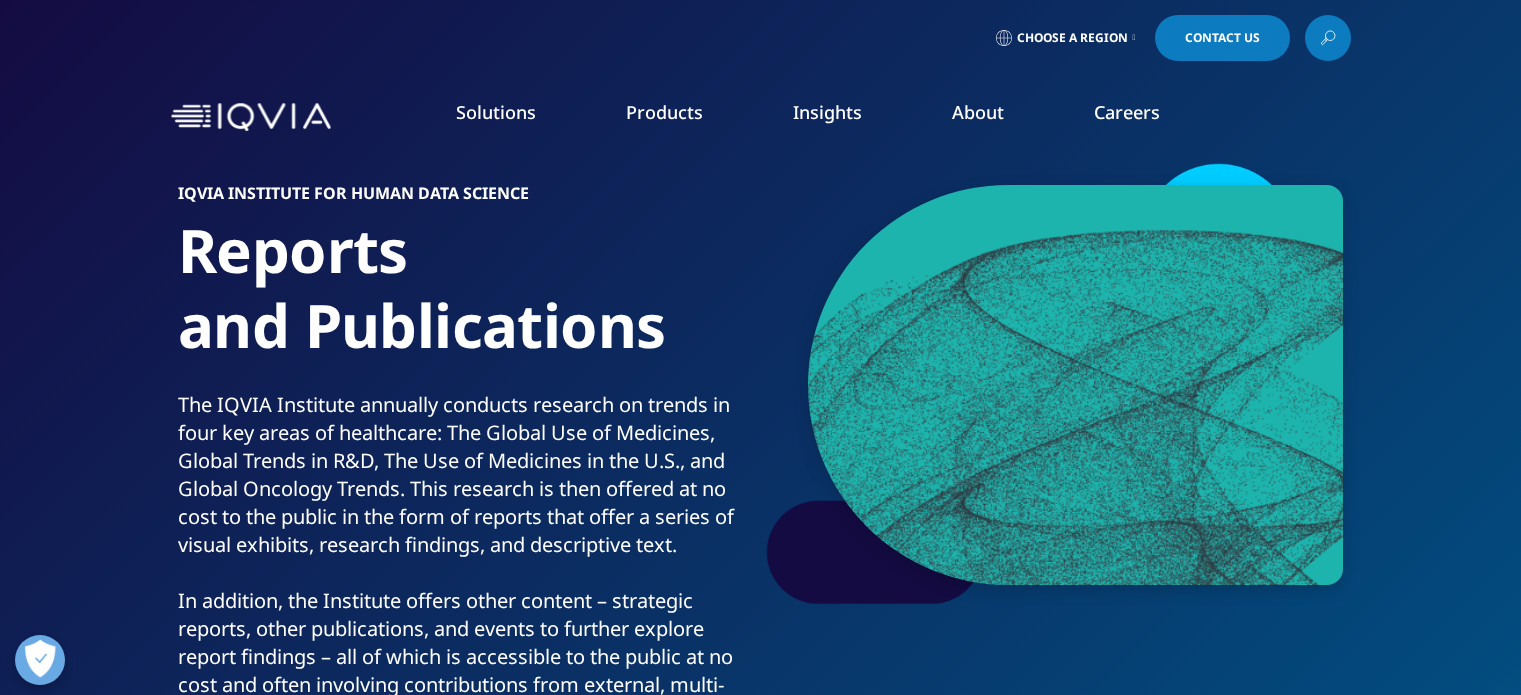 scroll, scrollTop: 0, scrollLeft: 0, axis: both 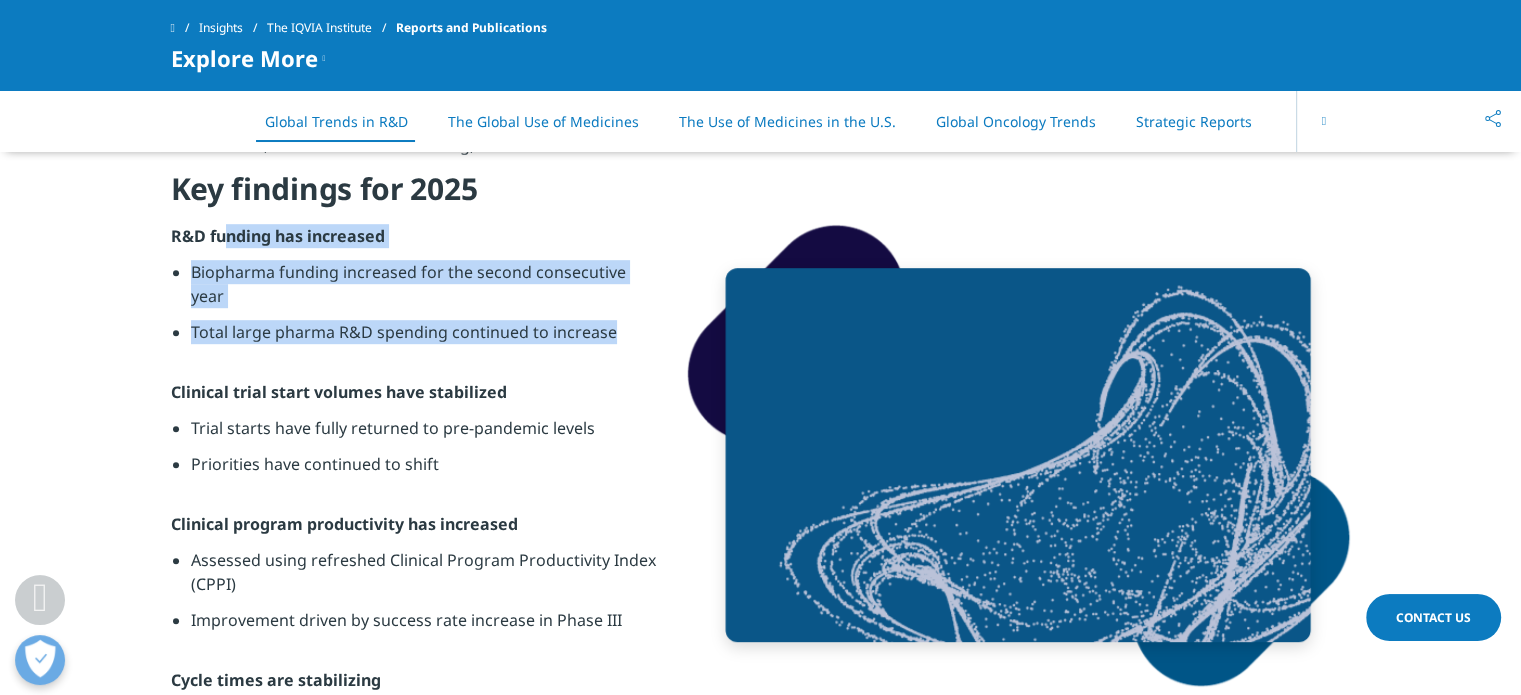 drag, startPoint x: 230, startPoint y: 241, endPoint x: 289, endPoint y: 375, distance: 146.4138 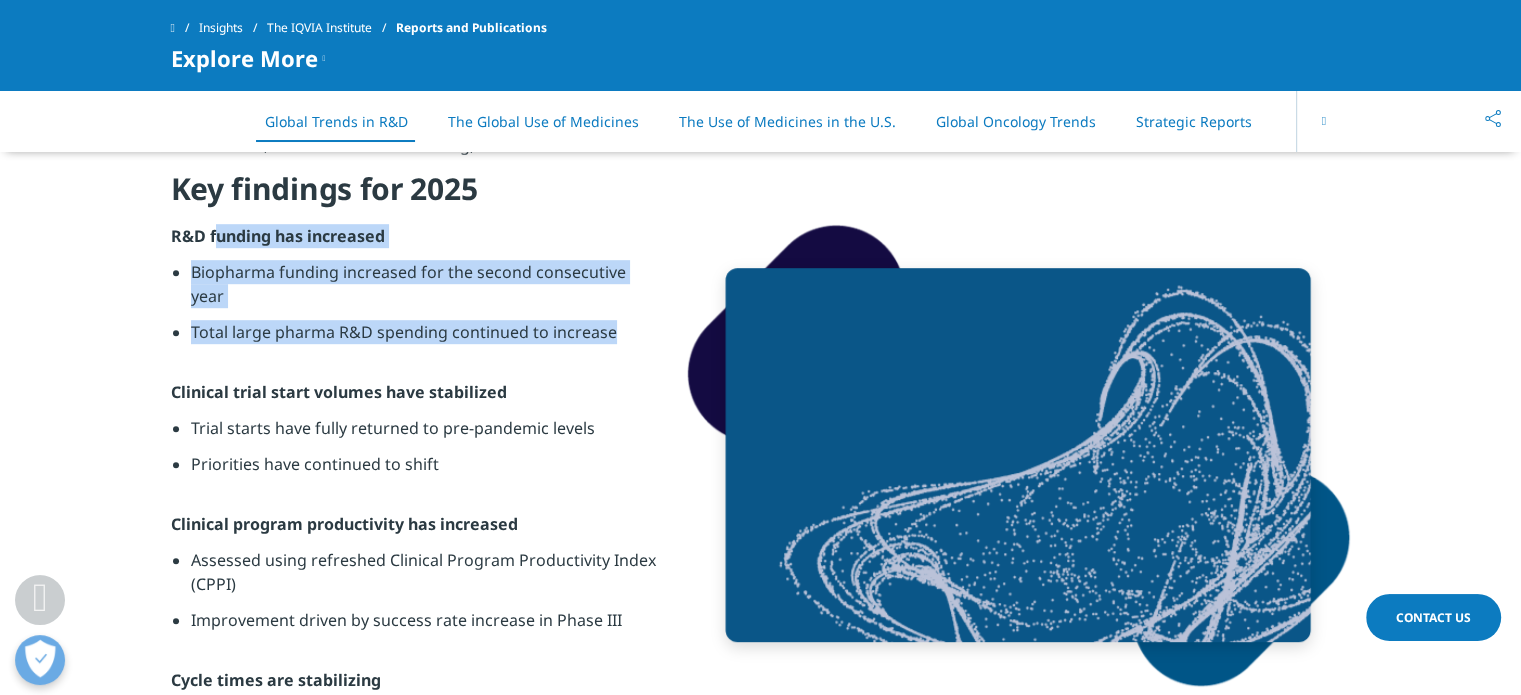 drag, startPoint x: 241, startPoint y: 275, endPoint x: 305, endPoint y: 371, distance: 115.37764 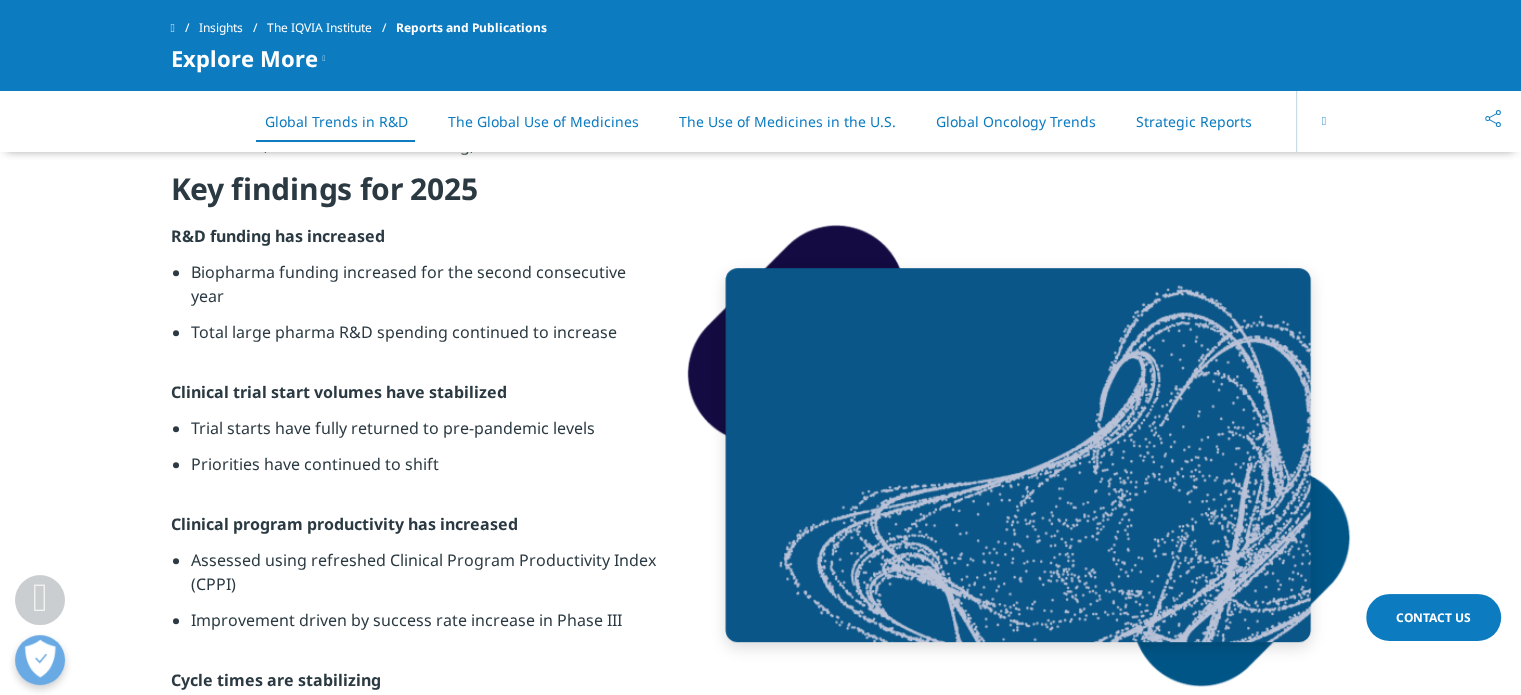 scroll, scrollTop: 1300, scrollLeft: 0, axis: vertical 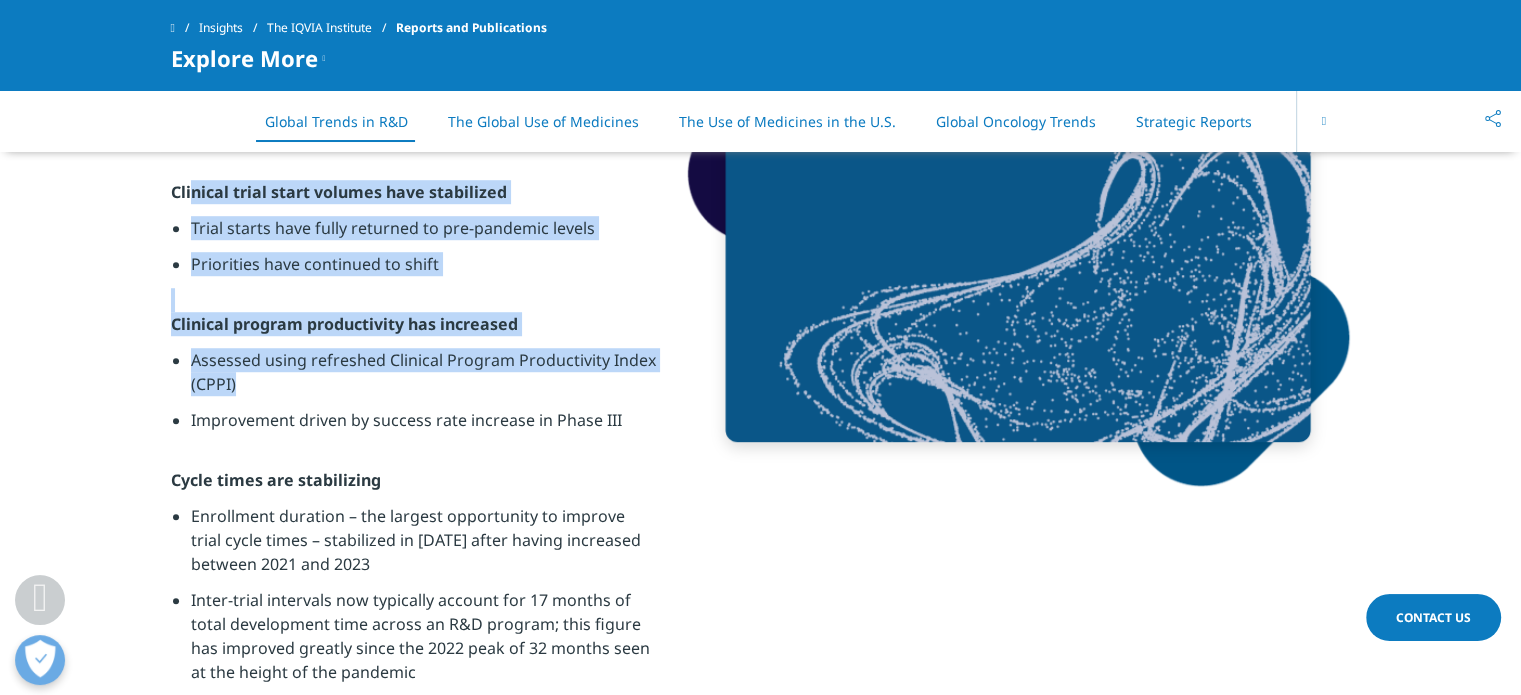 drag, startPoint x: 193, startPoint y: 200, endPoint x: 316, endPoint y: 402, distance: 236.50159 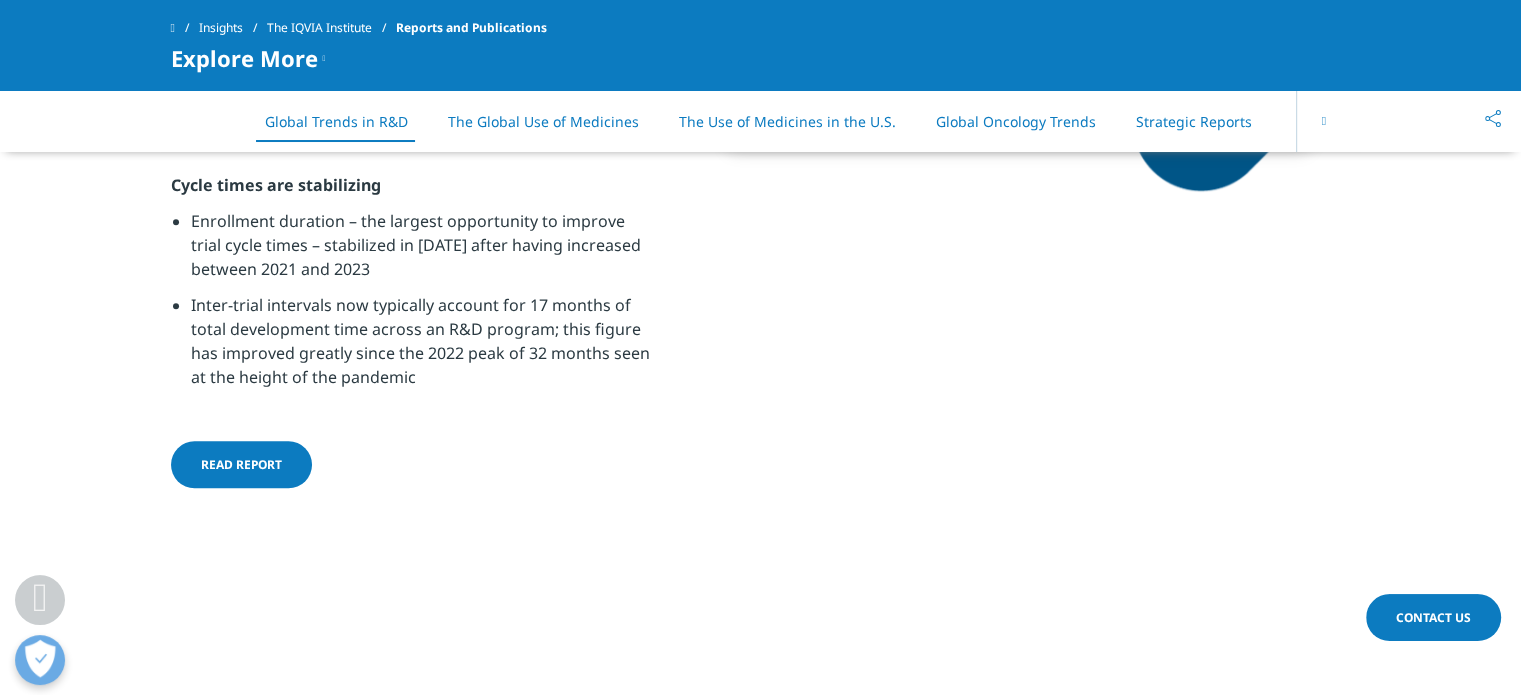 scroll, scrollTop: 1600, scrollLeft: 0, axis: vertical 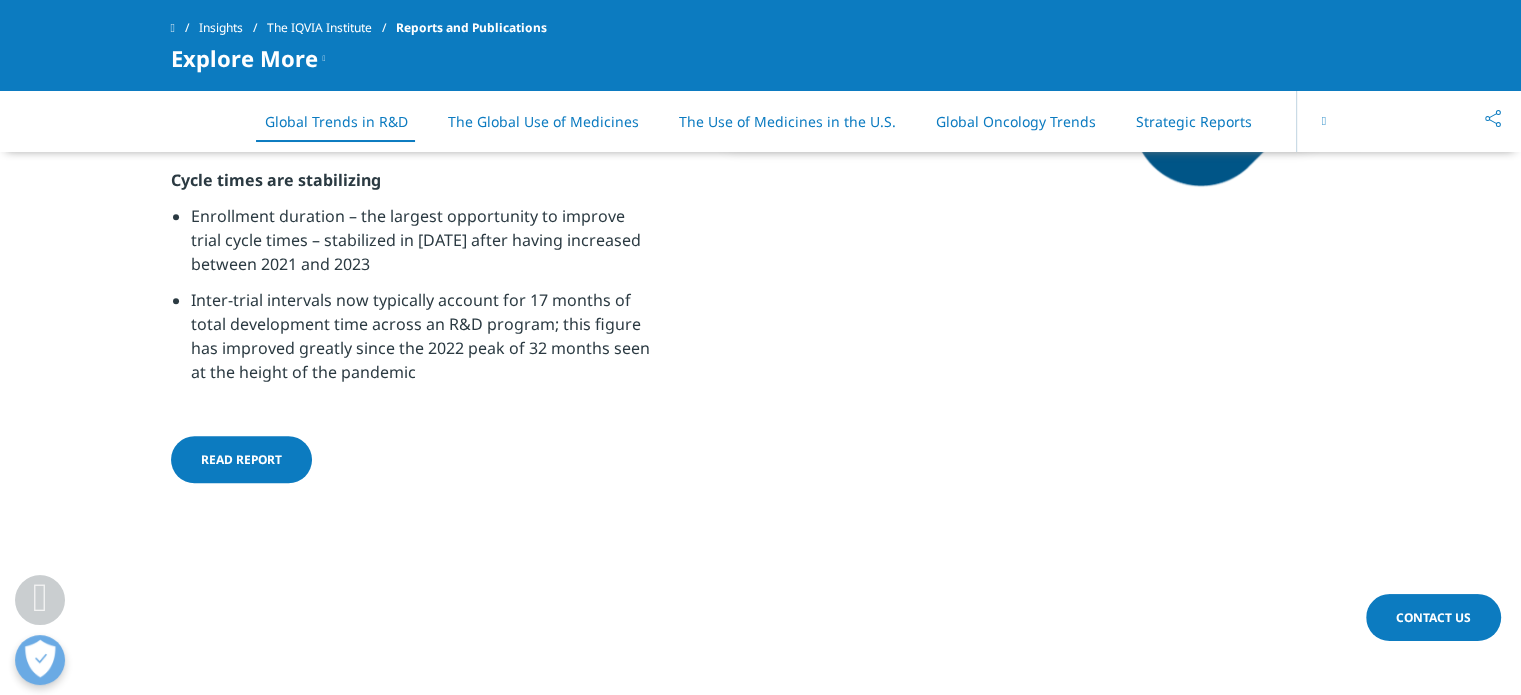click on "Read report" at bounding box center (241, 459) 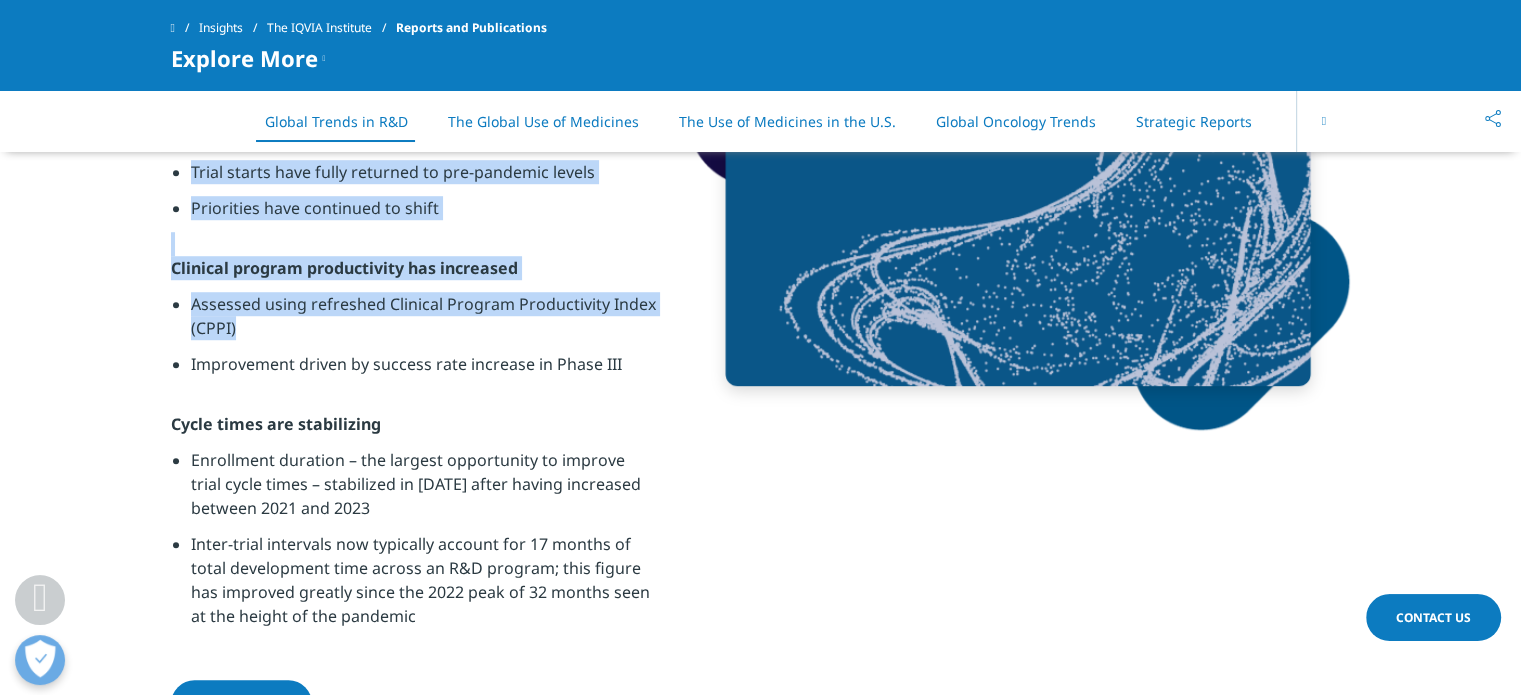 scroll, scrollTop: 1500, scrollLeft: 0, axis: vertical 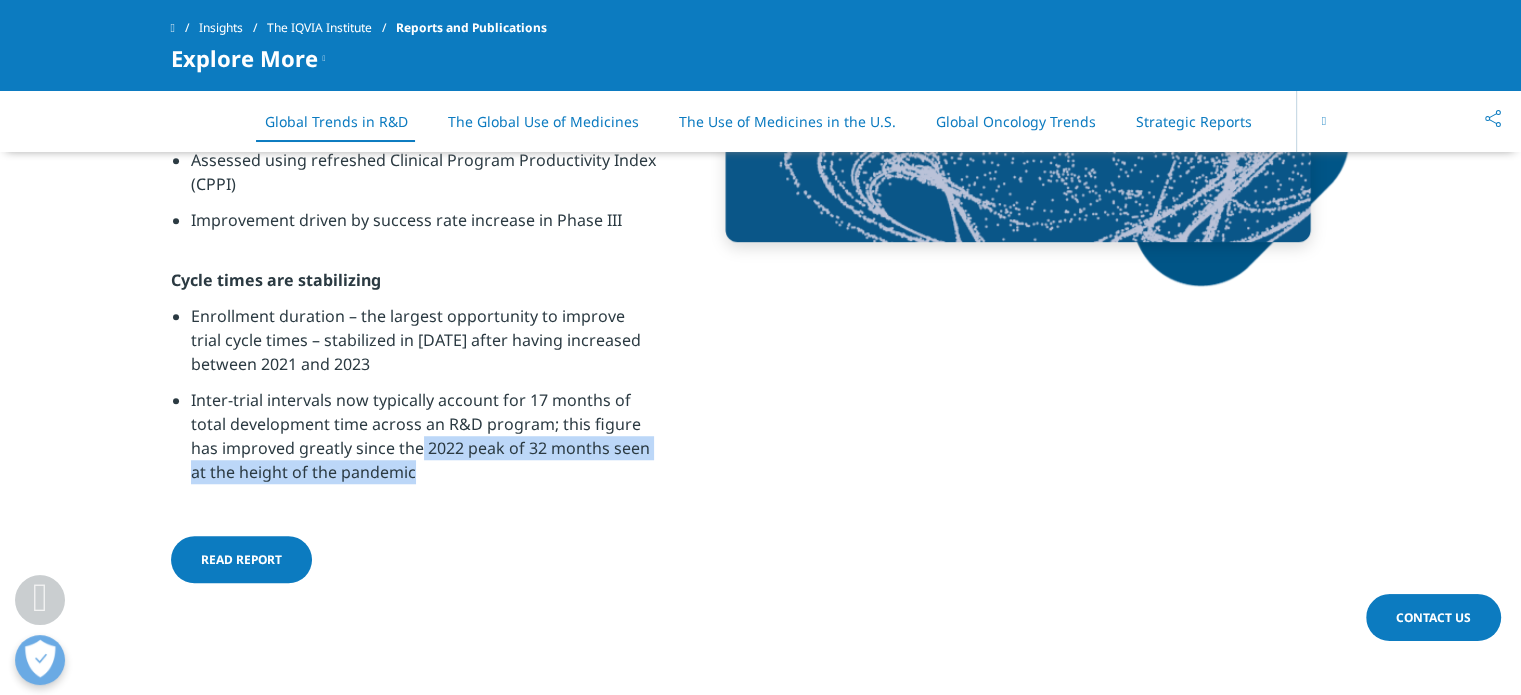 click on "Inter-trial intervals now typically account for 17 months of total development time across an R&D program; this figure has improved greatly since the 2022 peak of 32 months seen at the height of the pandemic" at bounding box center (423, 442) 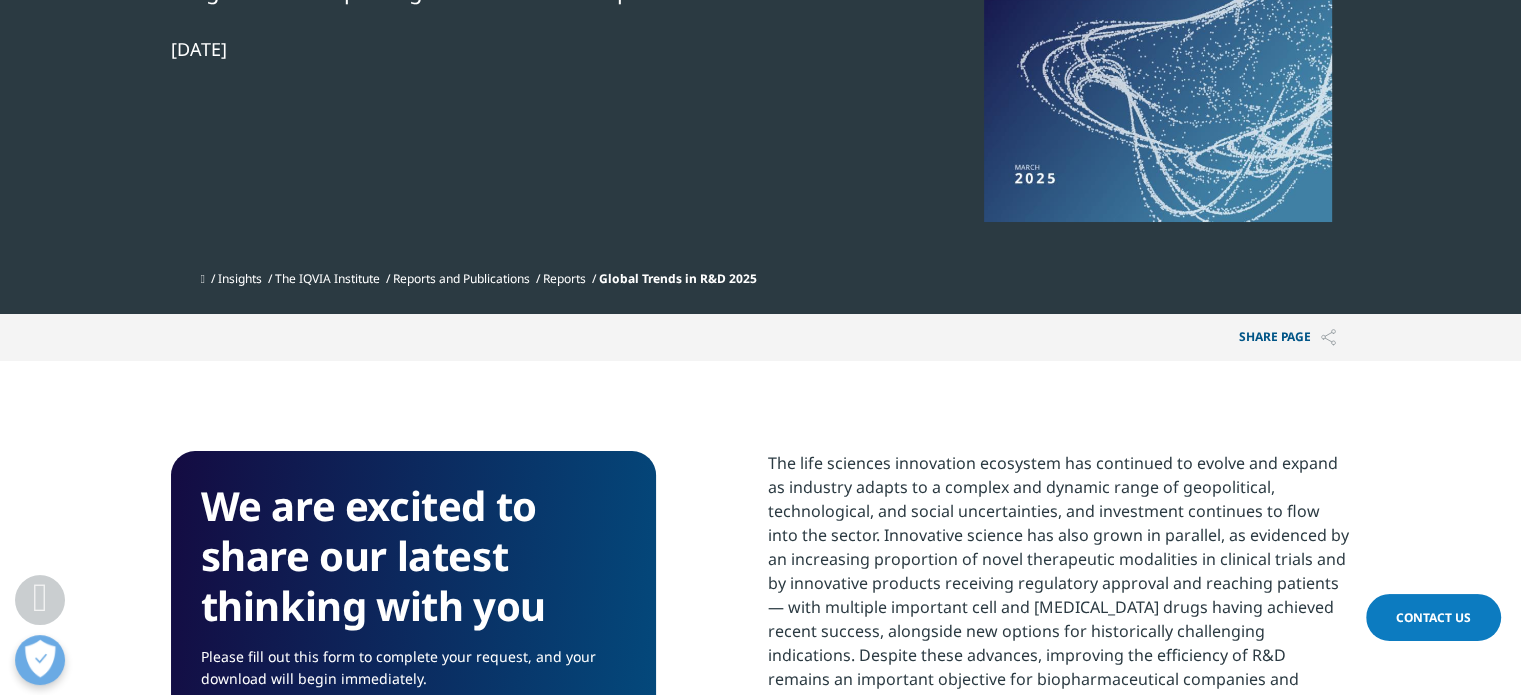 scroll, scrollTop: 759, scrollLeft: 0, axis: vertical 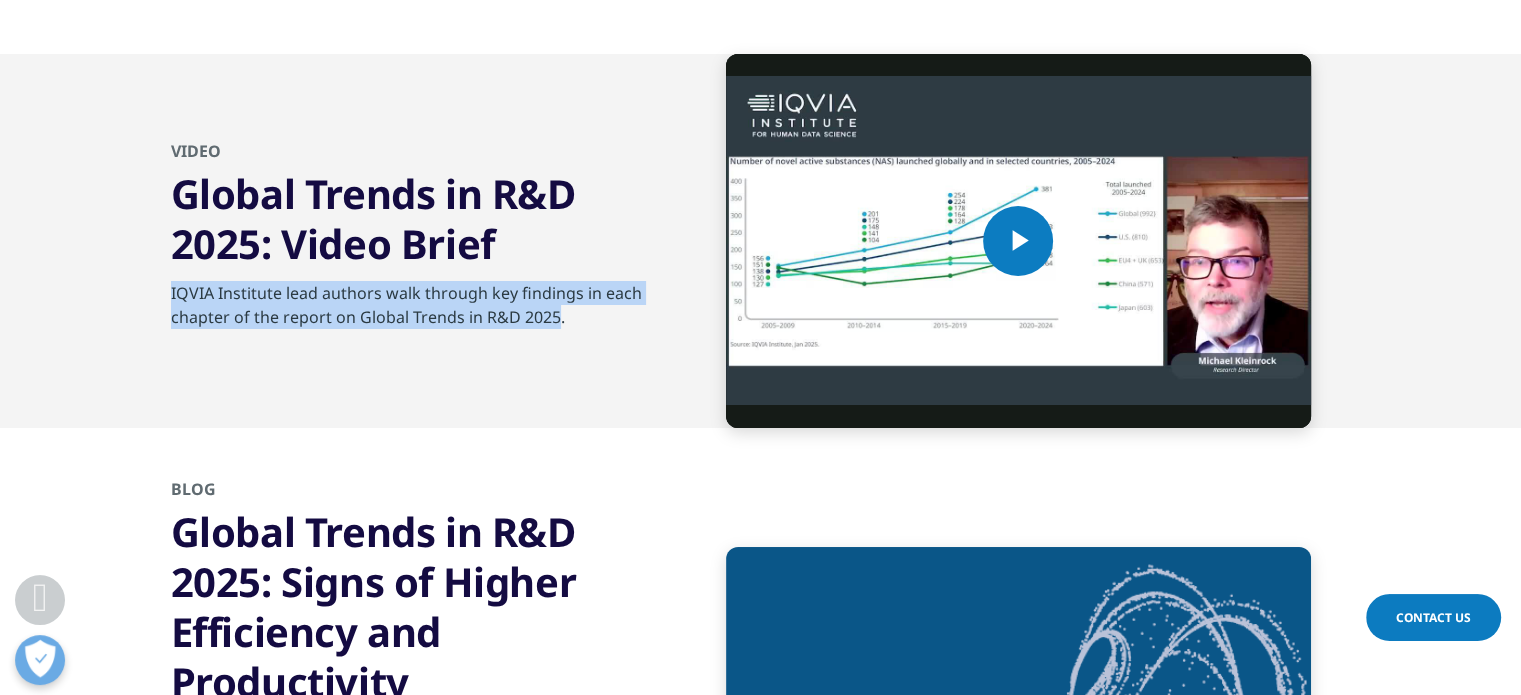 drag, startPoint x: 244, startPoint y: 500, endPoint x: 552, endPoint y: 563, distance: 314.37717 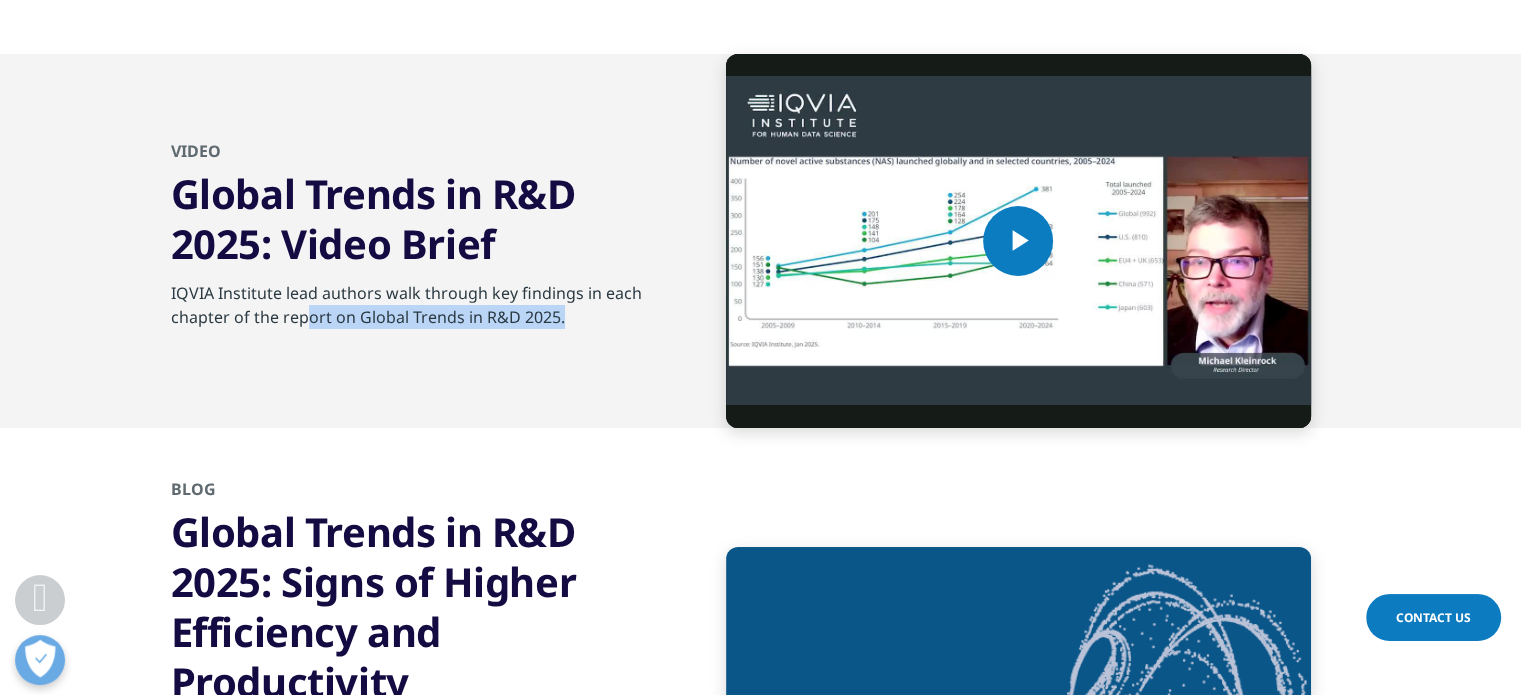 drag, startPoint x: 568, startPoint y: 547, endPoint x: 305, endPoint y: 536, distance: 263.22995 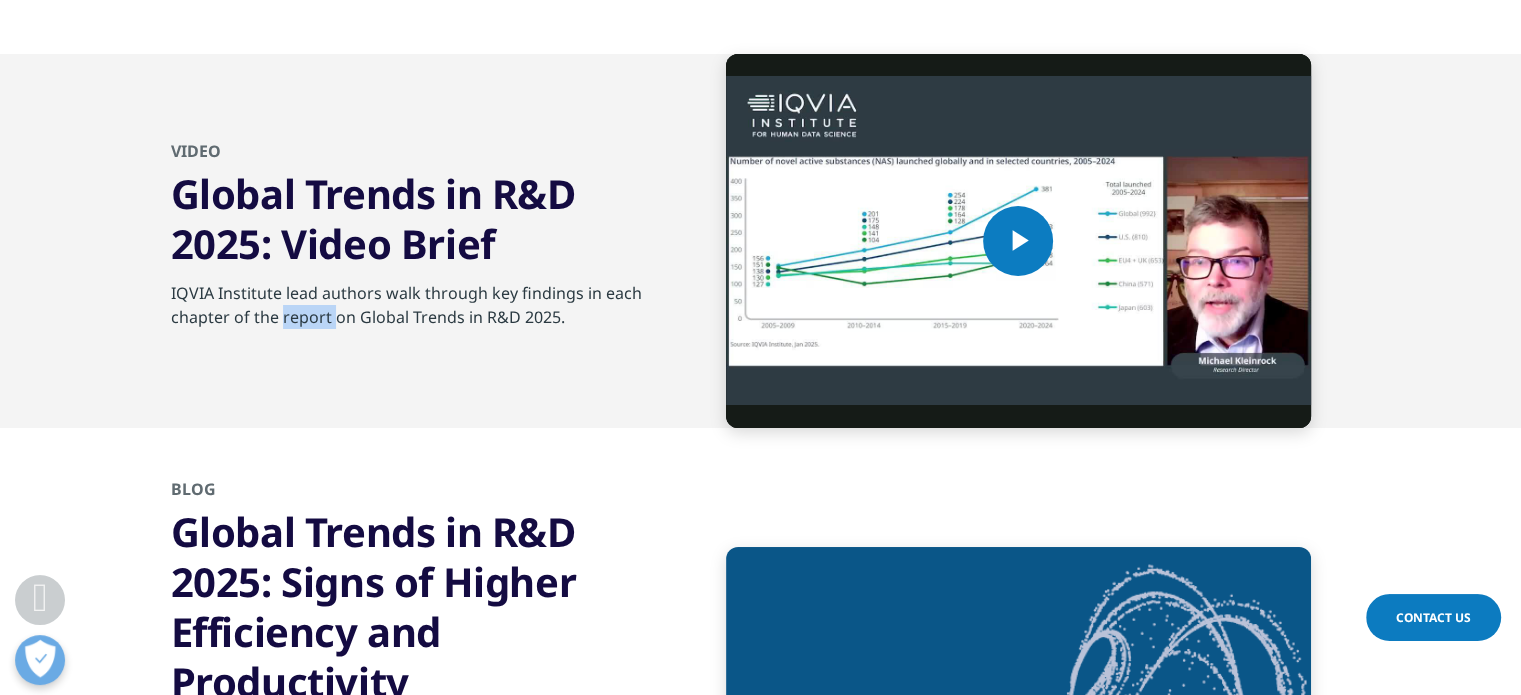 click on "IQVIA Institute lead authors walk through key findings in each chapter of the report on Global Trends in R&D 2025." at bounding box center (413, 311) 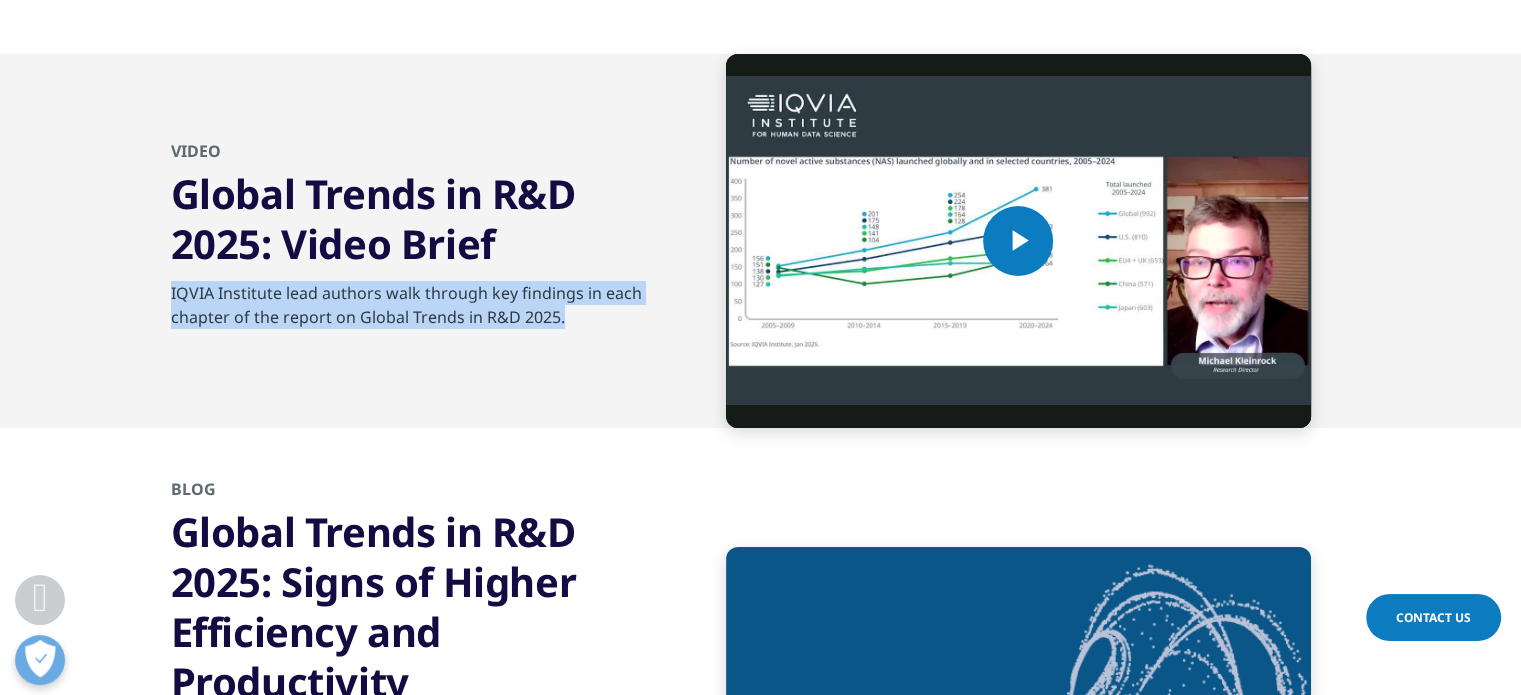 click on "IQVIA Institute lead authors walk through key findings in each chapter of the report on Global Trends in R&D 2025." at bounding box center [413, 311] 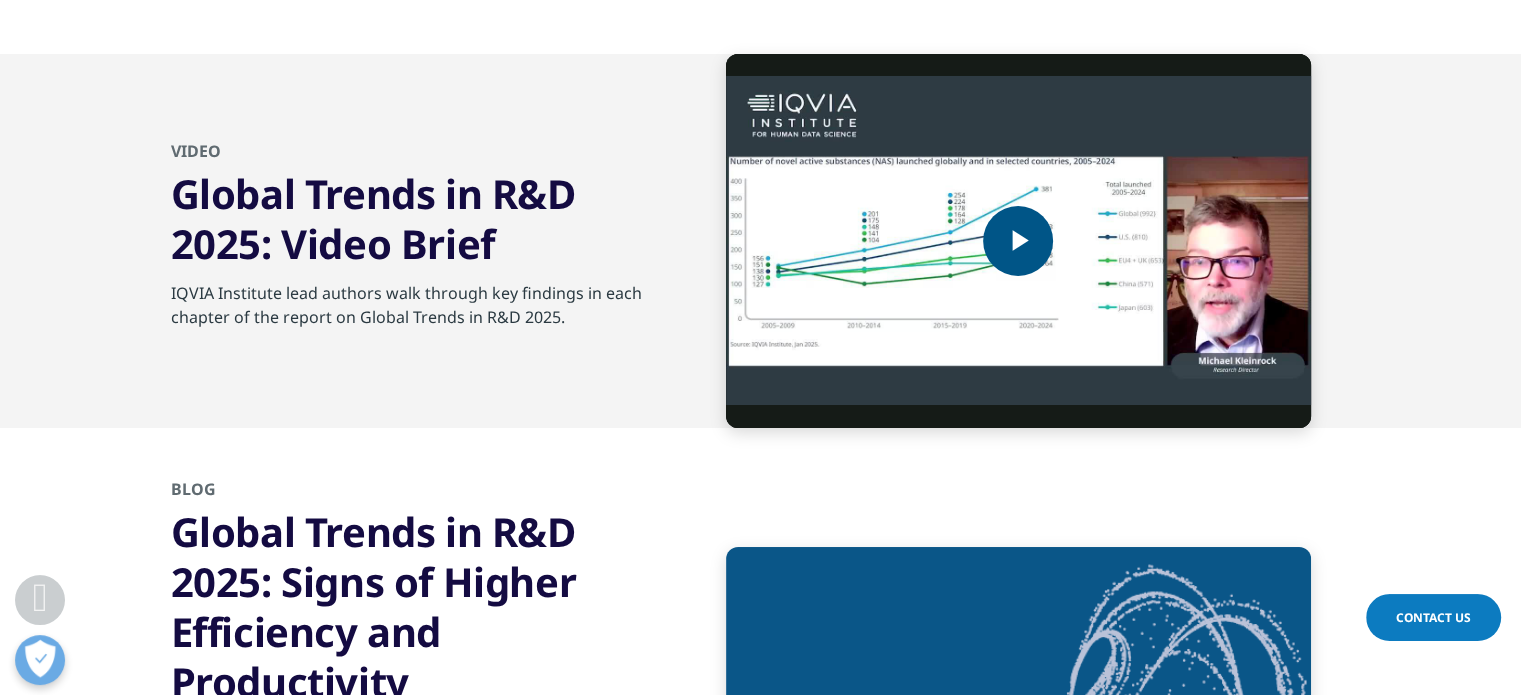 click at bounding box center [1018, 241] 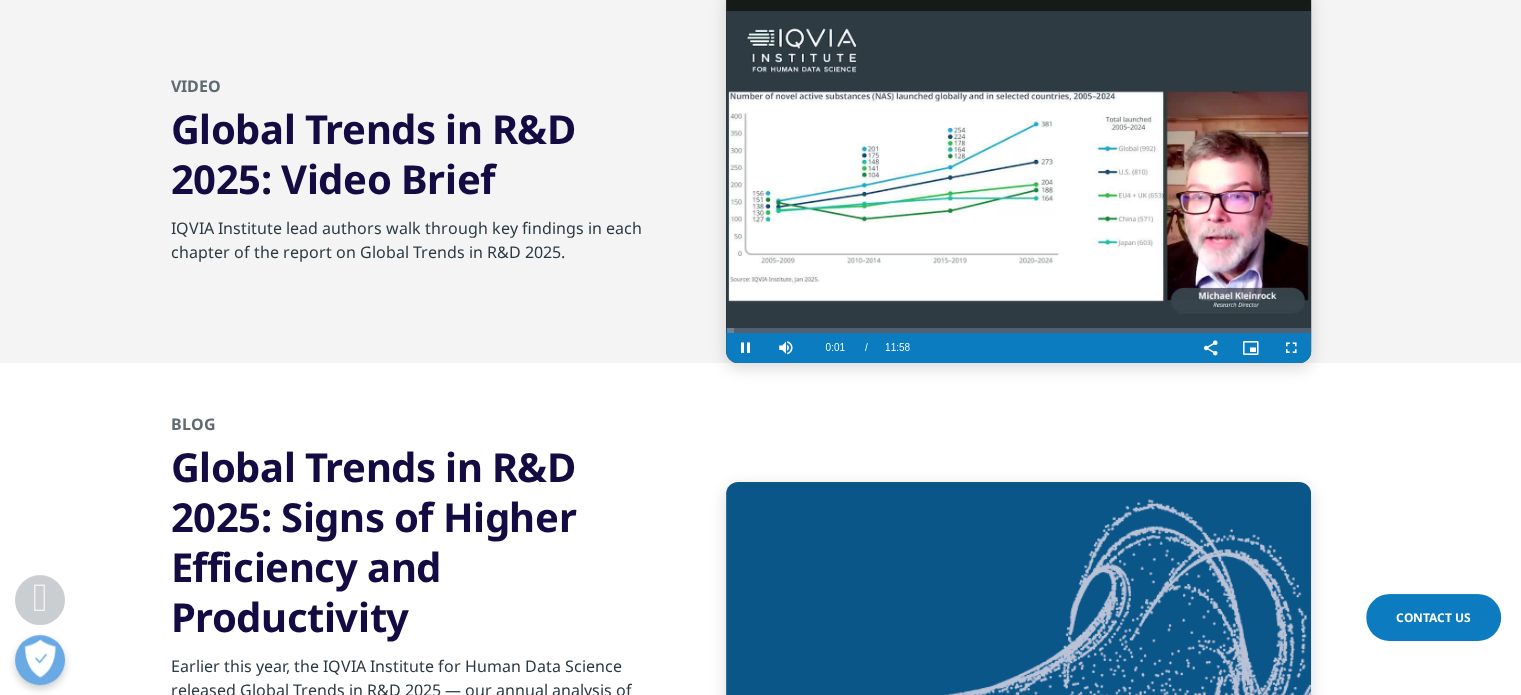 scroll, scrollTop: 7400, scrollLeft: 0, axis: vertical 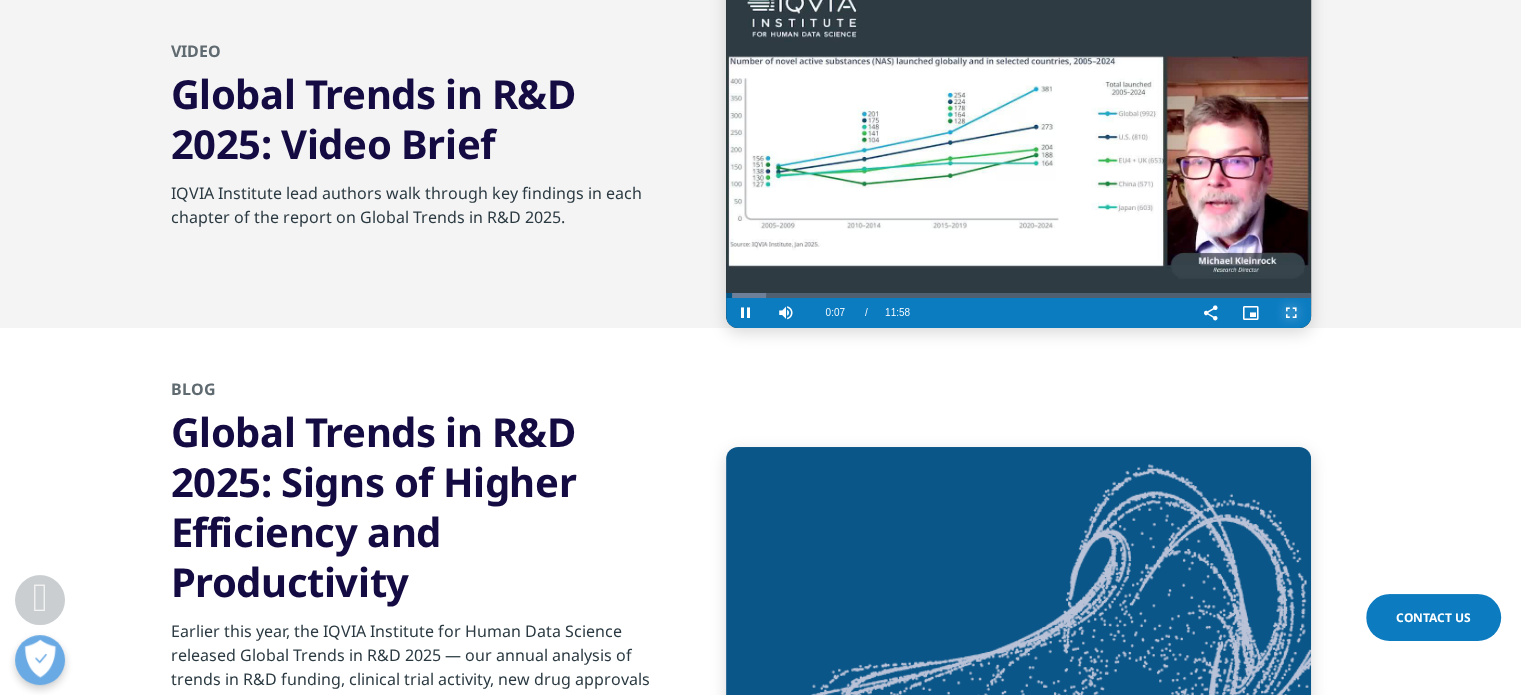 drag, startPoint x: 1291, startPoint y: 520, endPoint x: 1291, endPoint y: 644, distance: 124 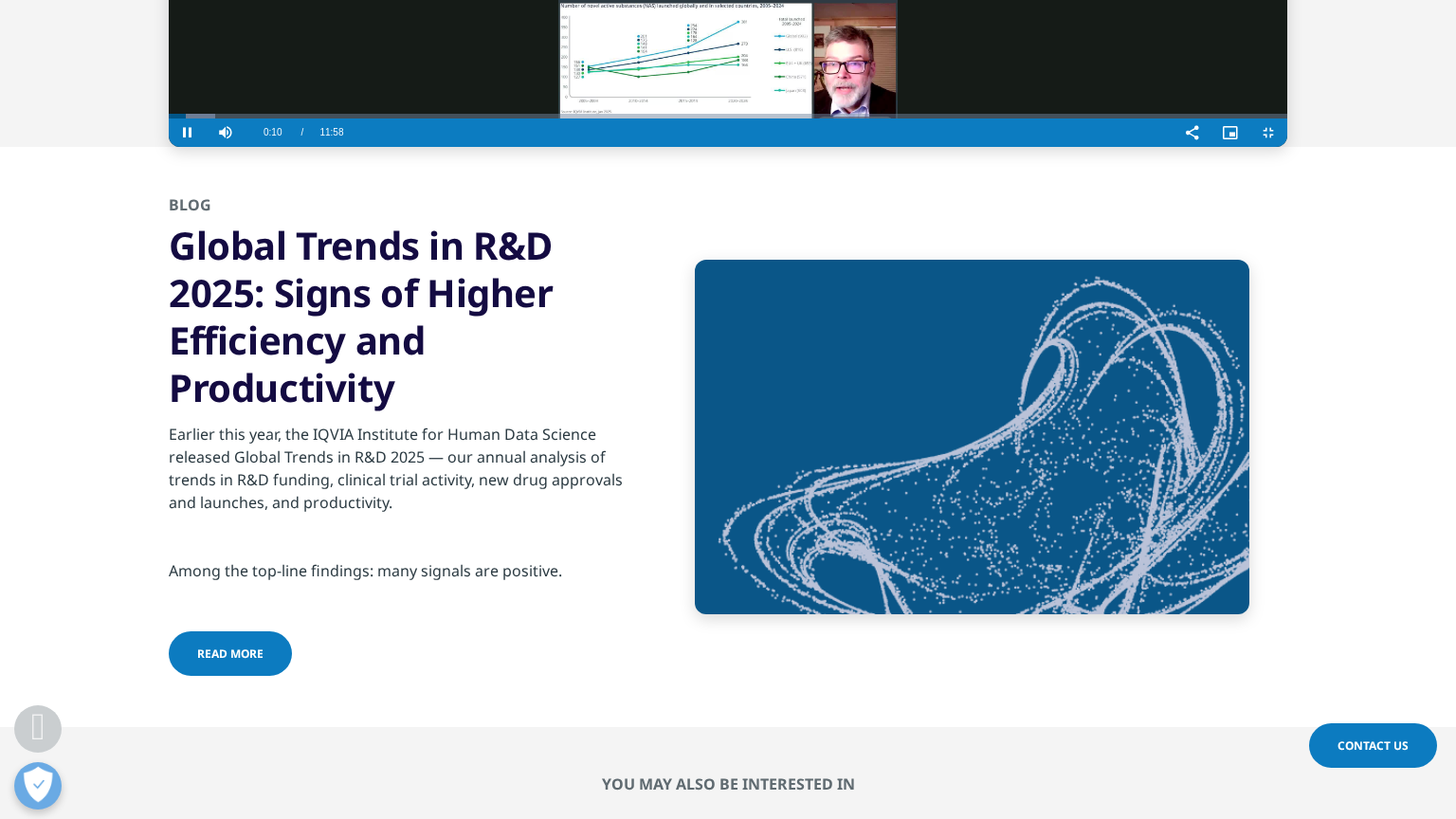 click at bounding box center [728, 51] 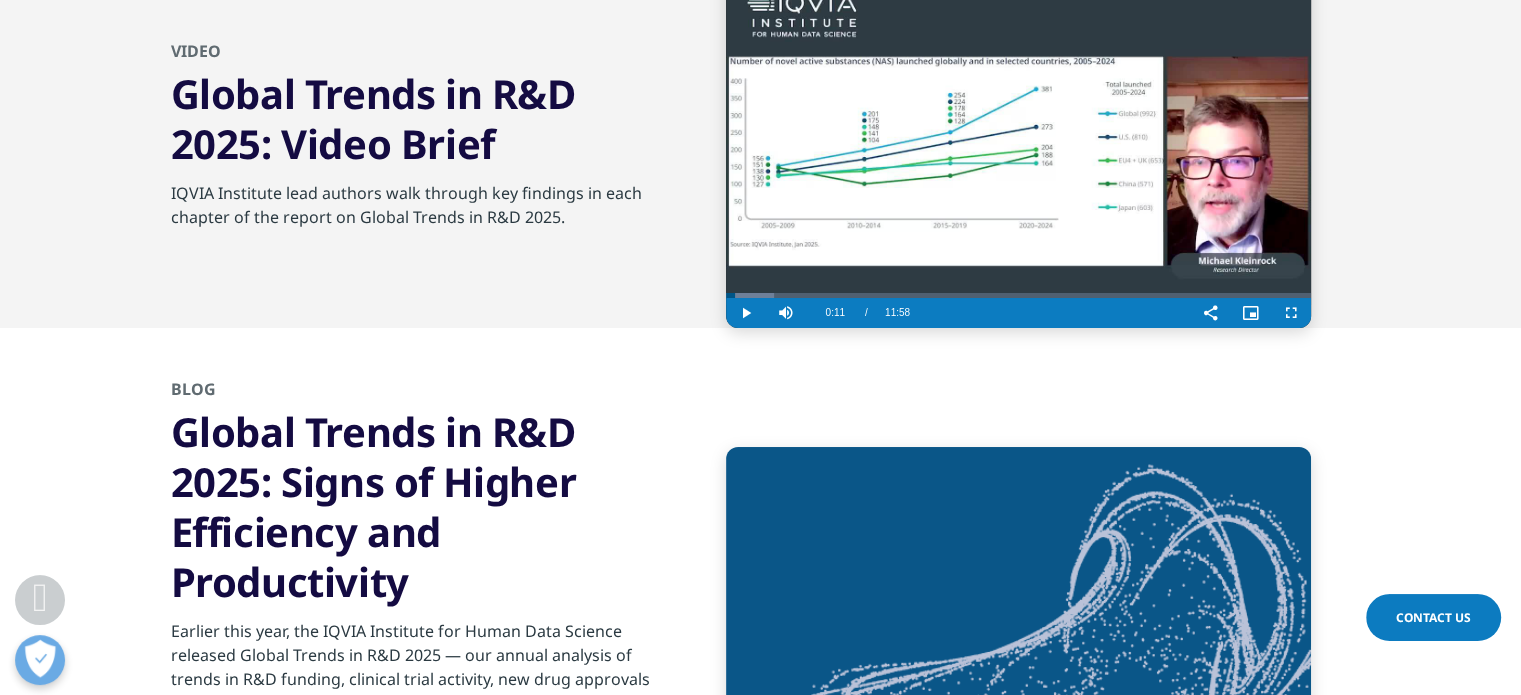 click at bounding box center [1018, 141] 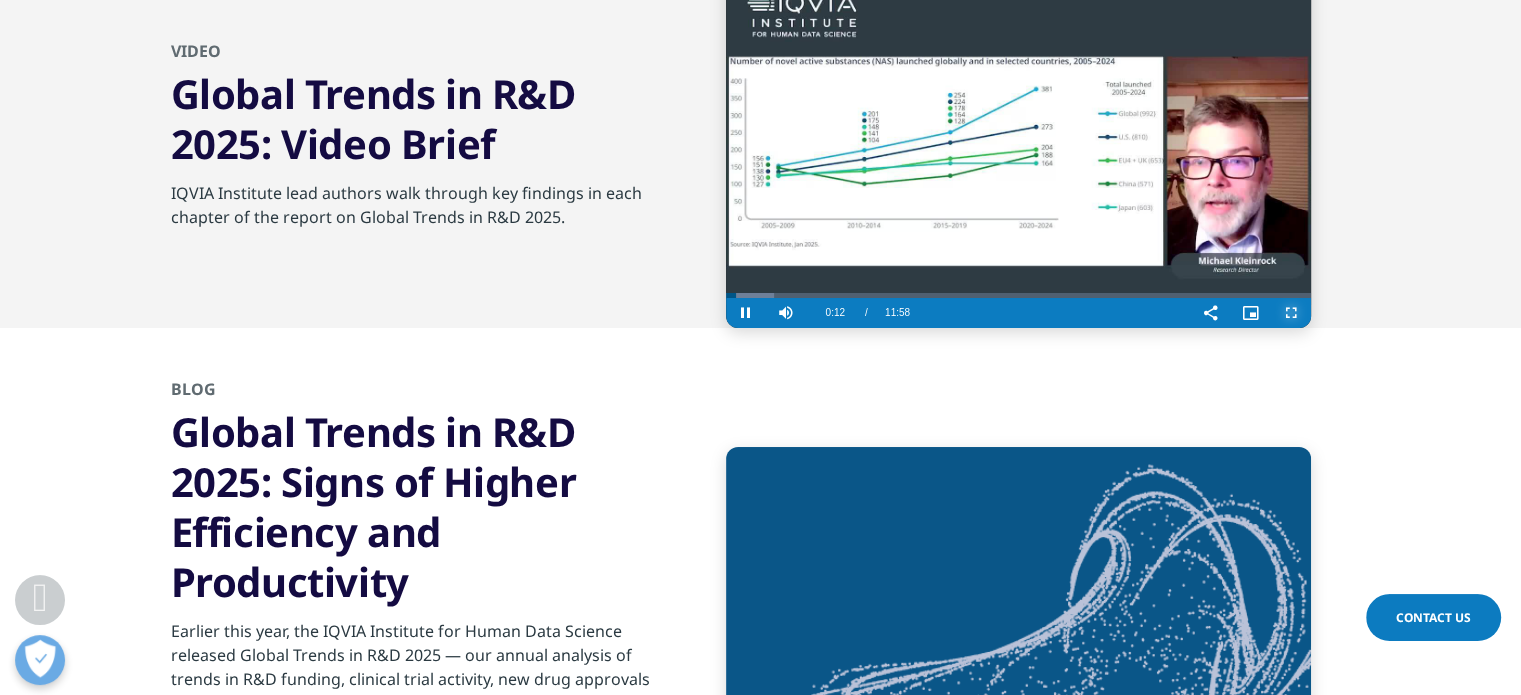 click at bounding box center (1291, 313) 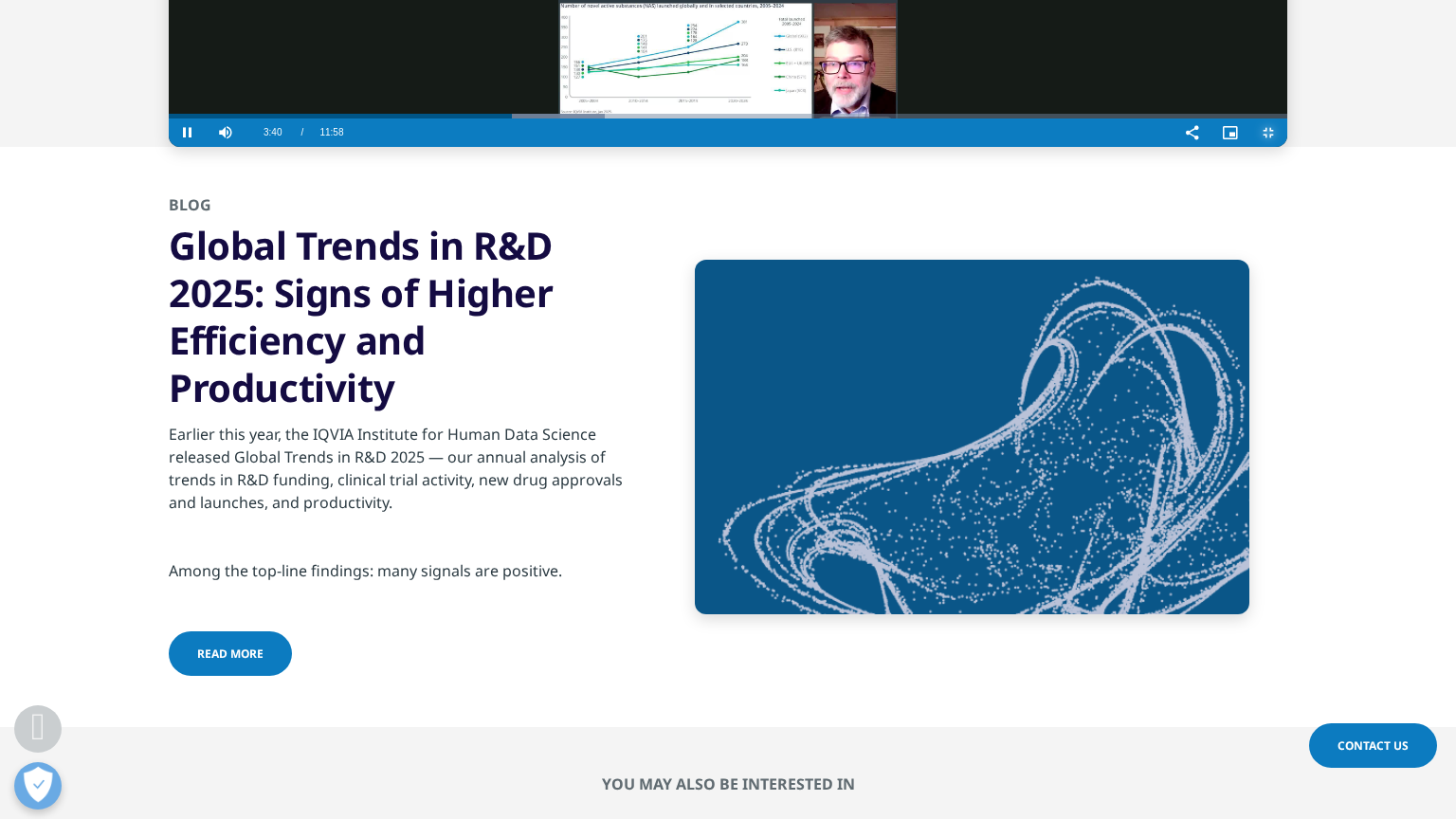 click at bounding box center (1268, 133) 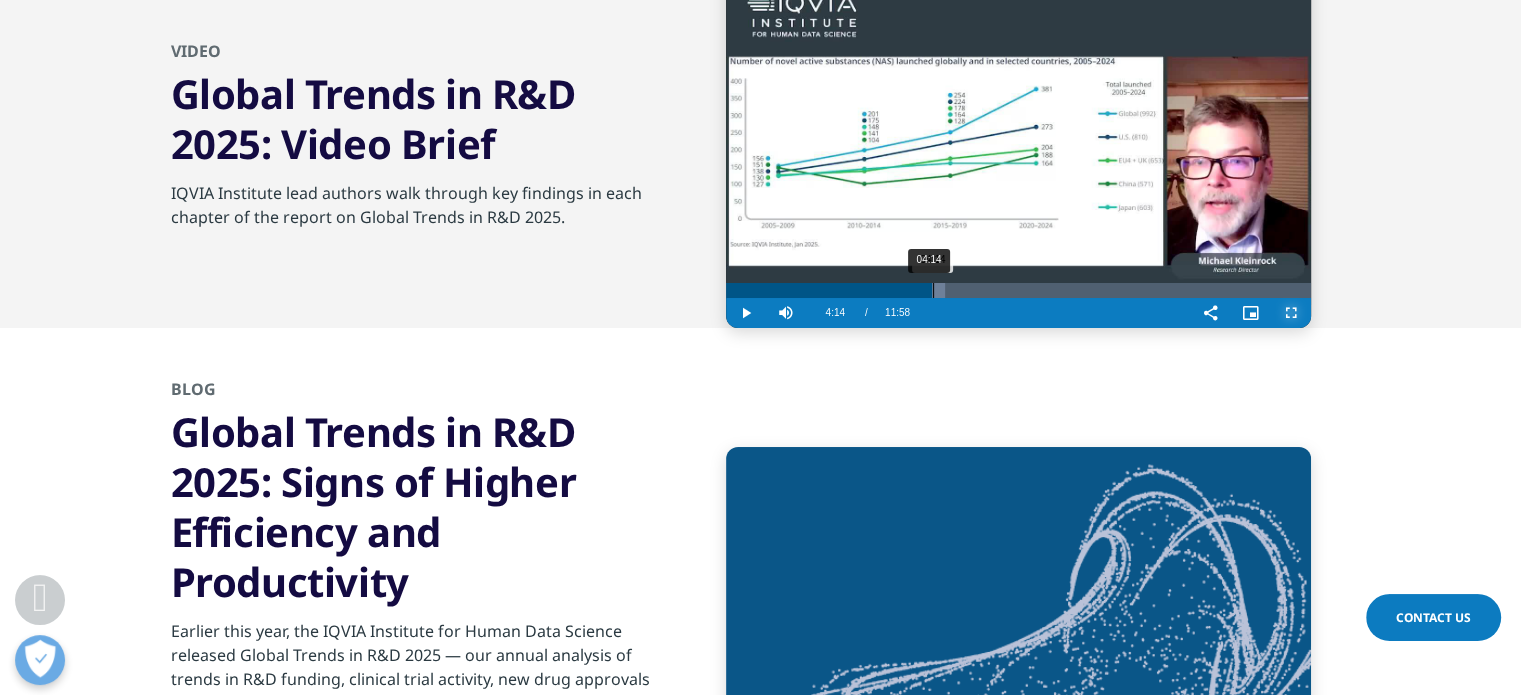 click on "04:14" at bounding box center [933, 290] 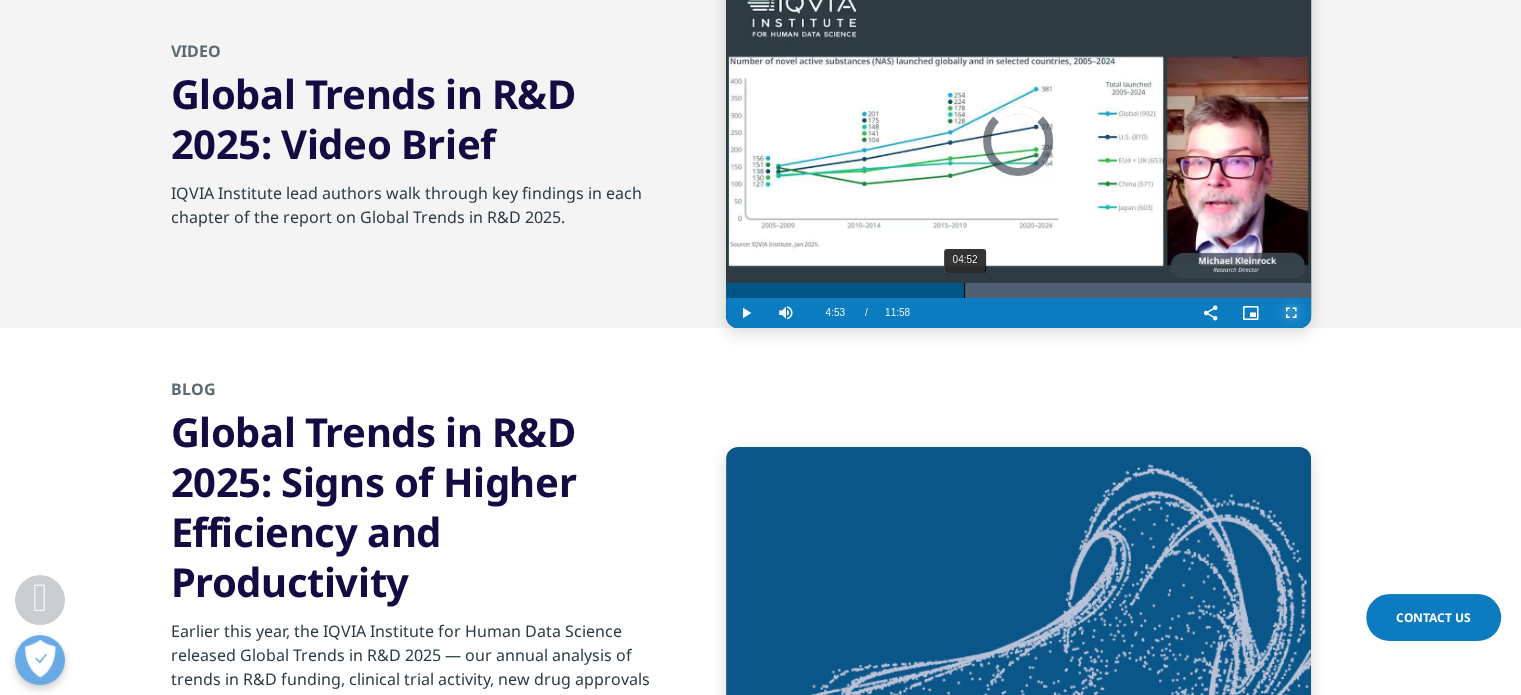 click on "04:52" at bounding box center (964, 290) 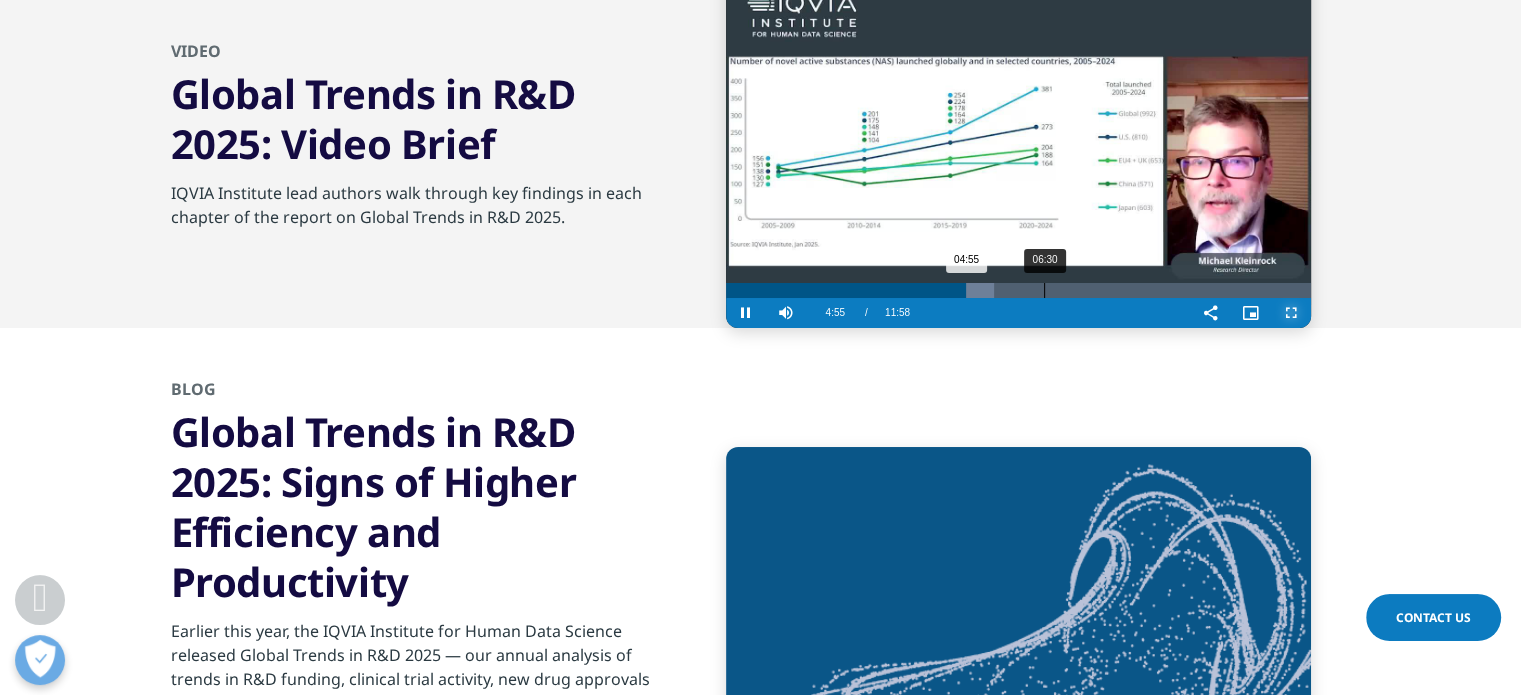 click on "06:30" at bounding box center (1044, 290) 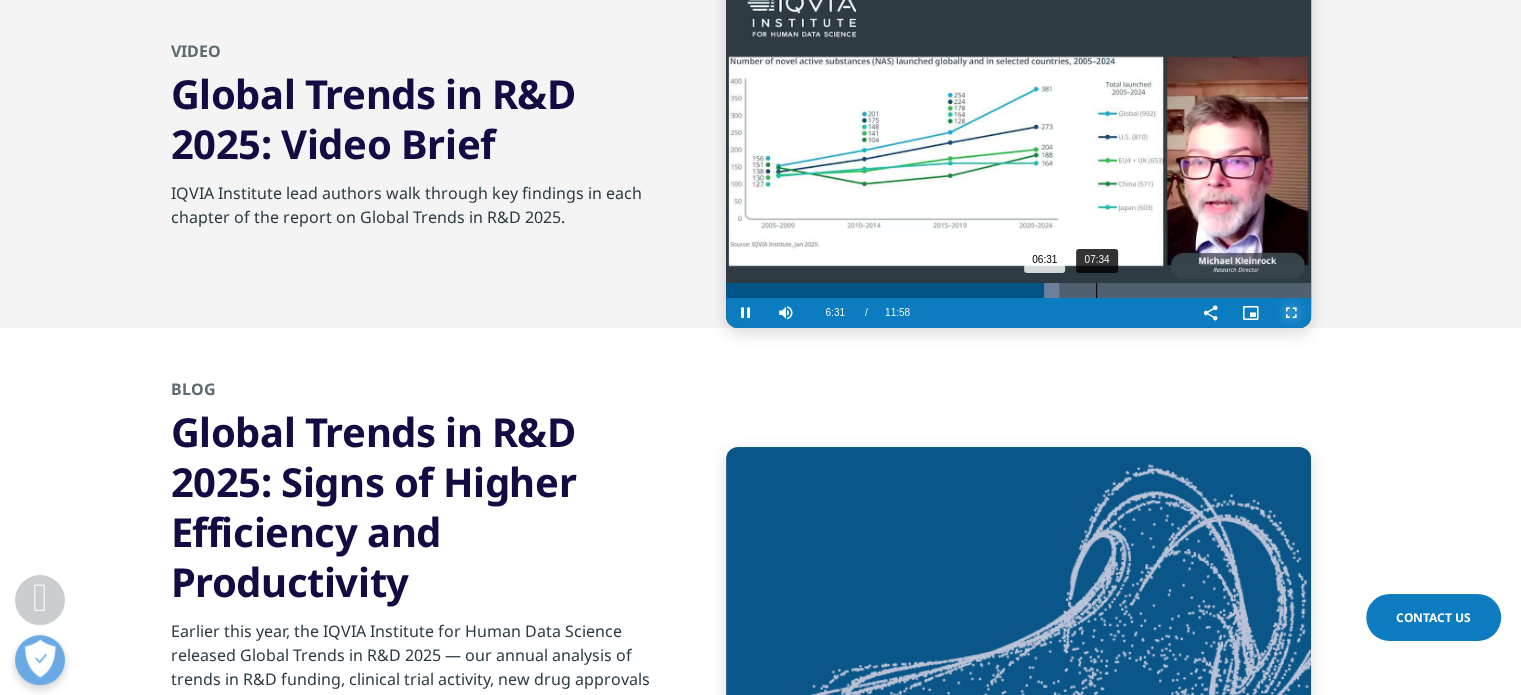 click on "07:34" at bounding box center (1096, 290) 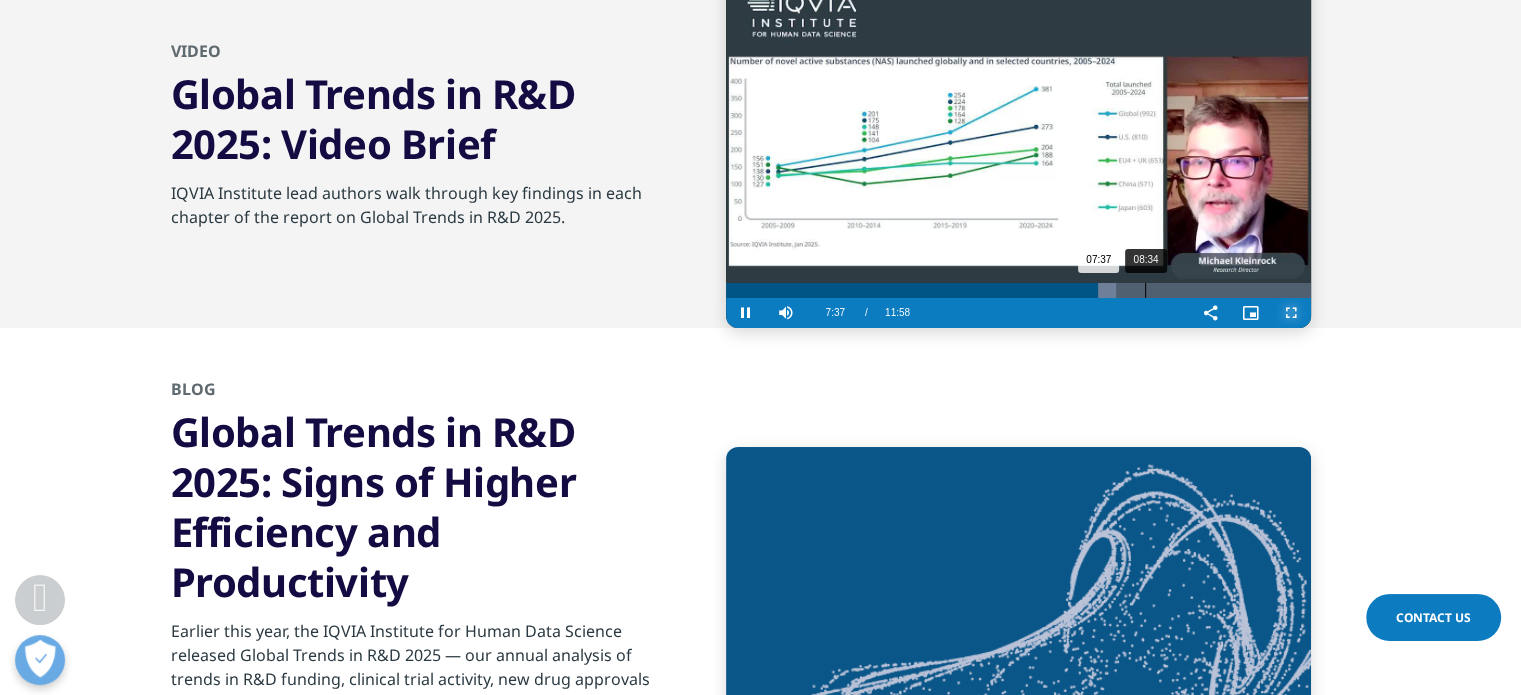click on "Loaded :  66.79% 08:34 07:37" at bounding box center [1018, 290] 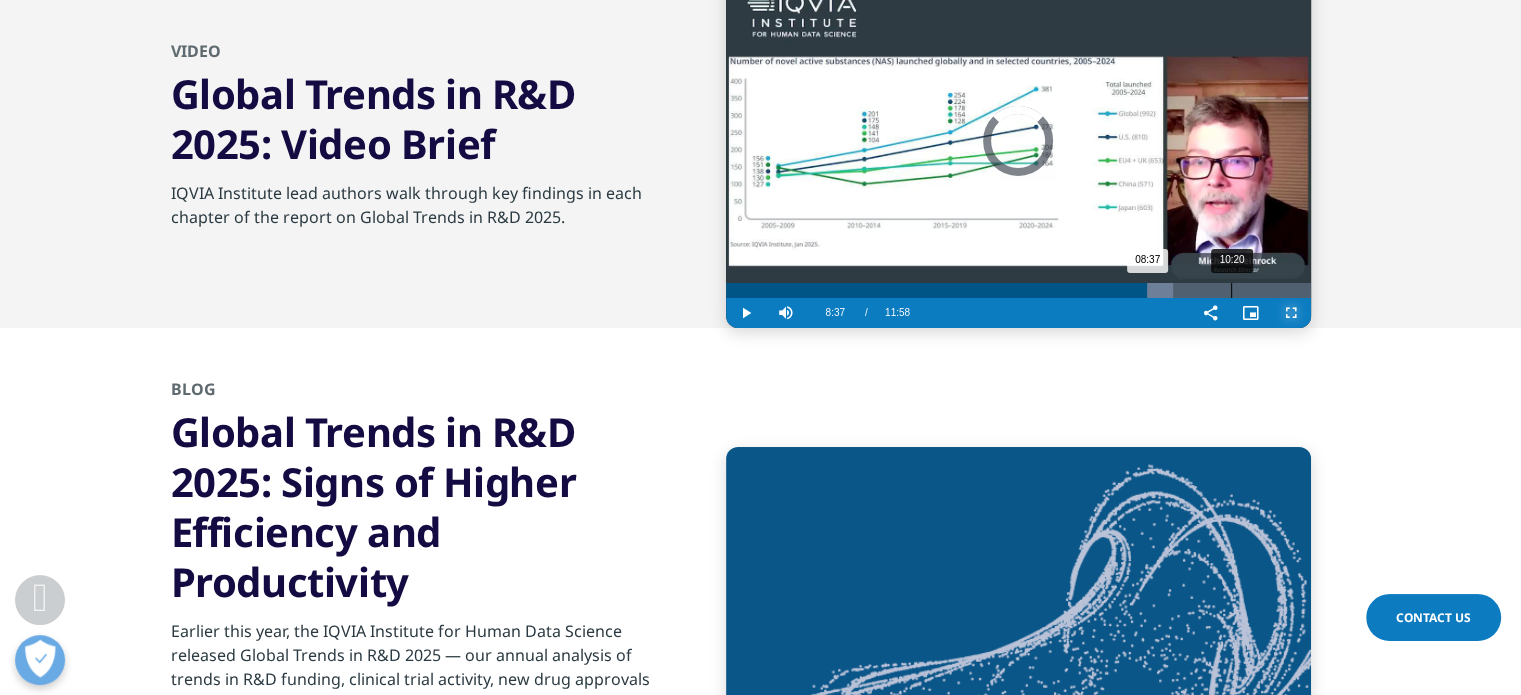 click on "Loaded :  76.52% 10:20 08:37" at bounding box center [1018, 290] 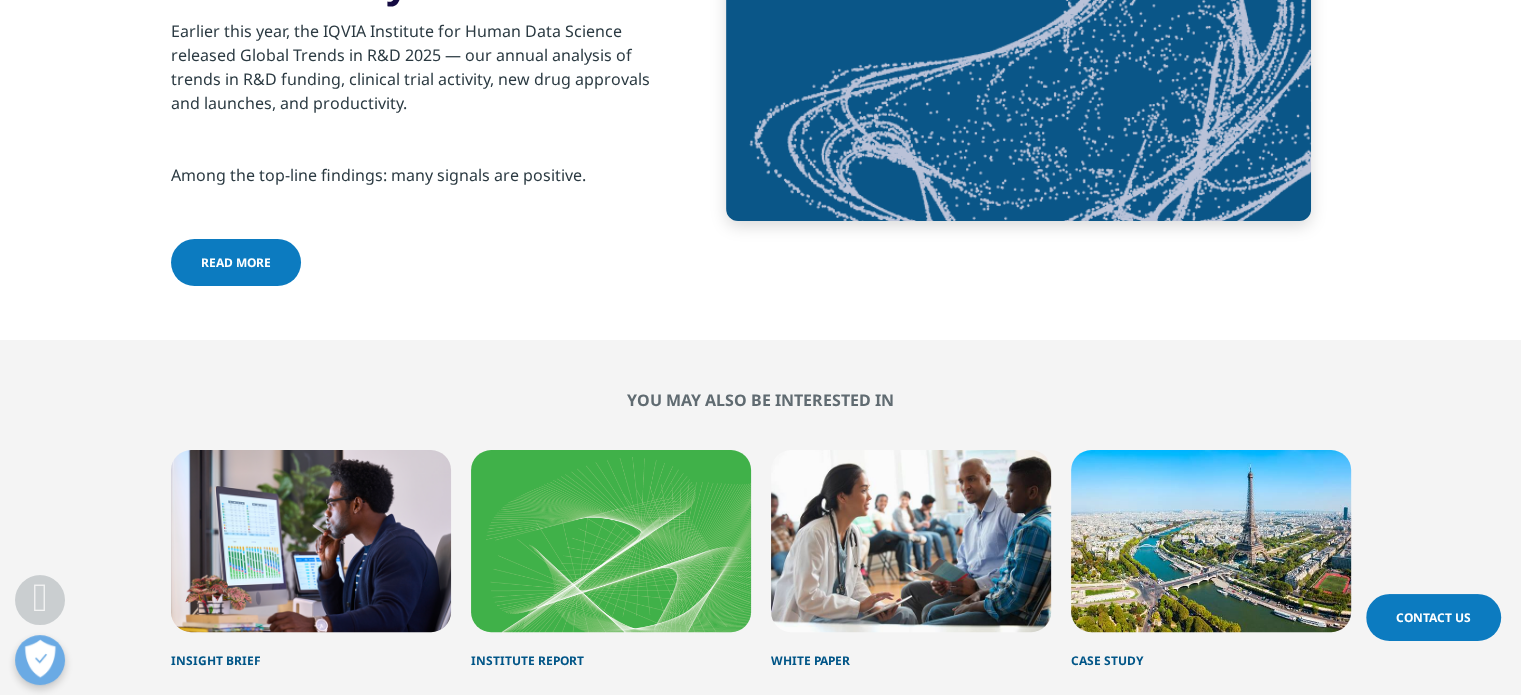 scroll, scrollTop: 7900, scrollLeft: 0, axis: vertical 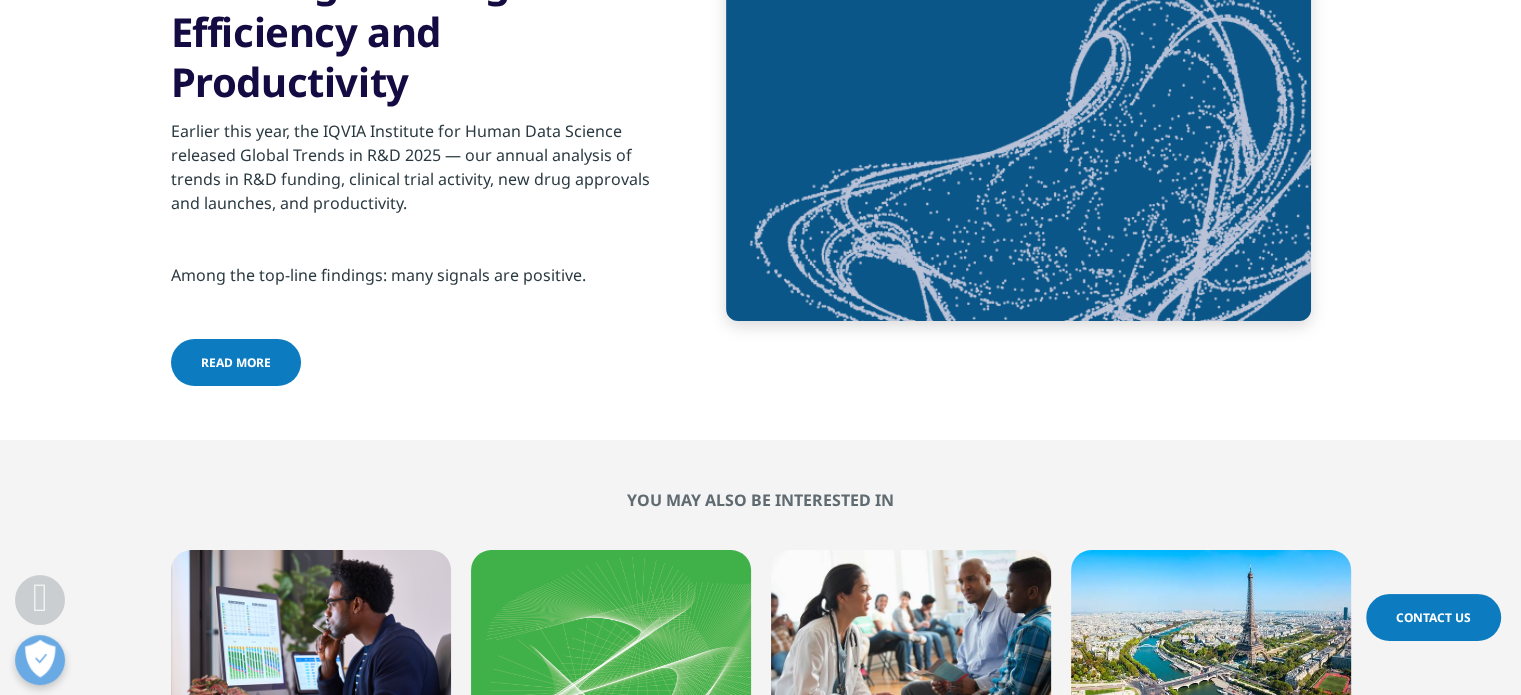 drag, startPoint x: 168, startPoint y: 116, endPoint x: 516, endPoint y: 296, distance: 391.79587 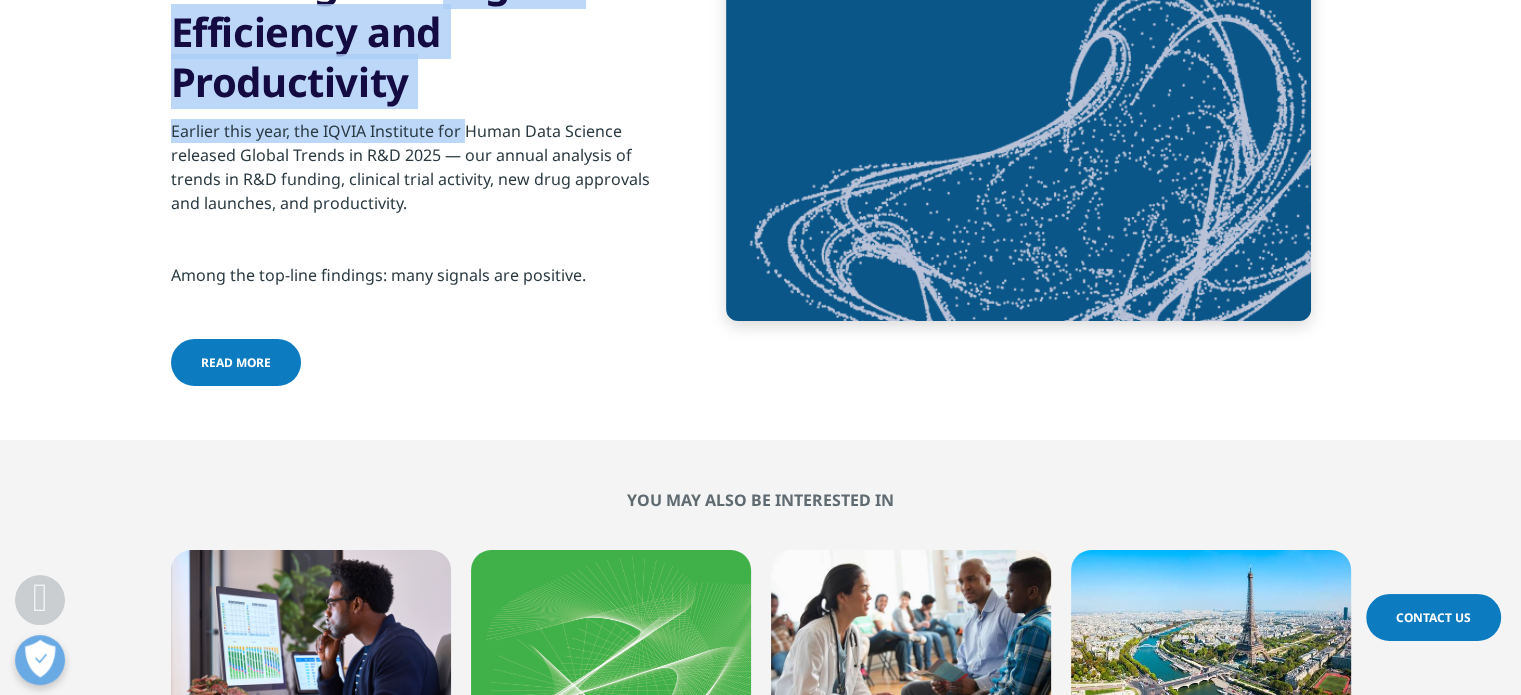 drag, startPoint x: 462, startPoint y: 338, endPoint x: 230, endPoint y: 131, distance: 310.92282 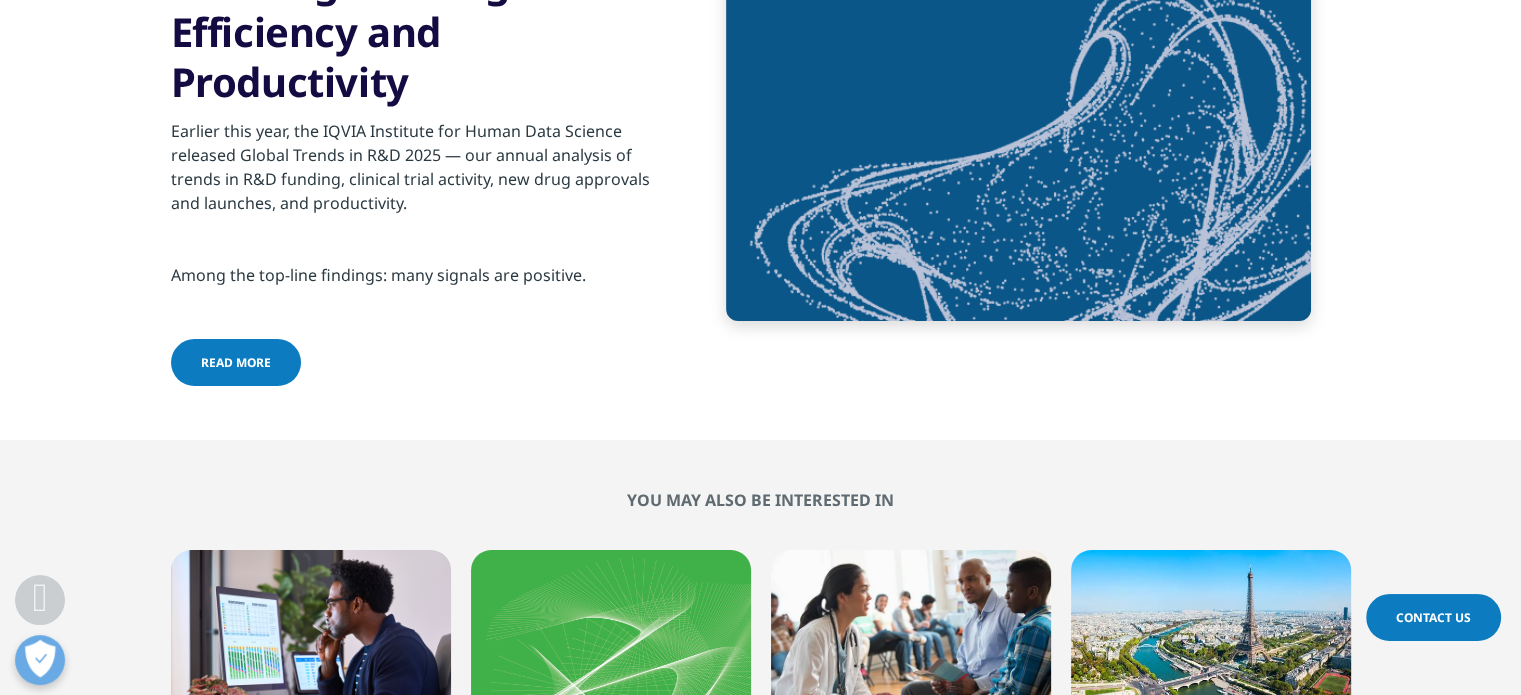 click on "read more" at bounding box center [236, 362] 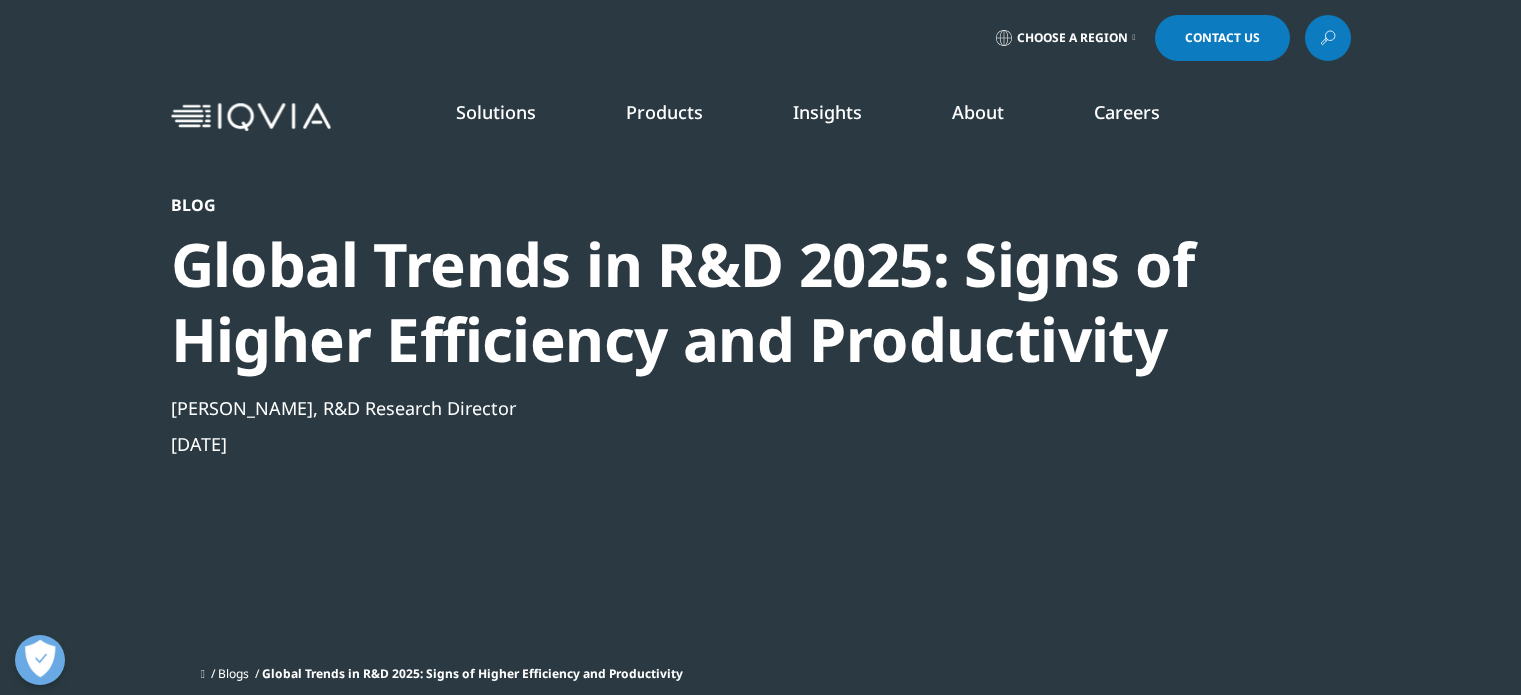 scroll, scrollTop: 0, scrollLeft: 0, axis: both 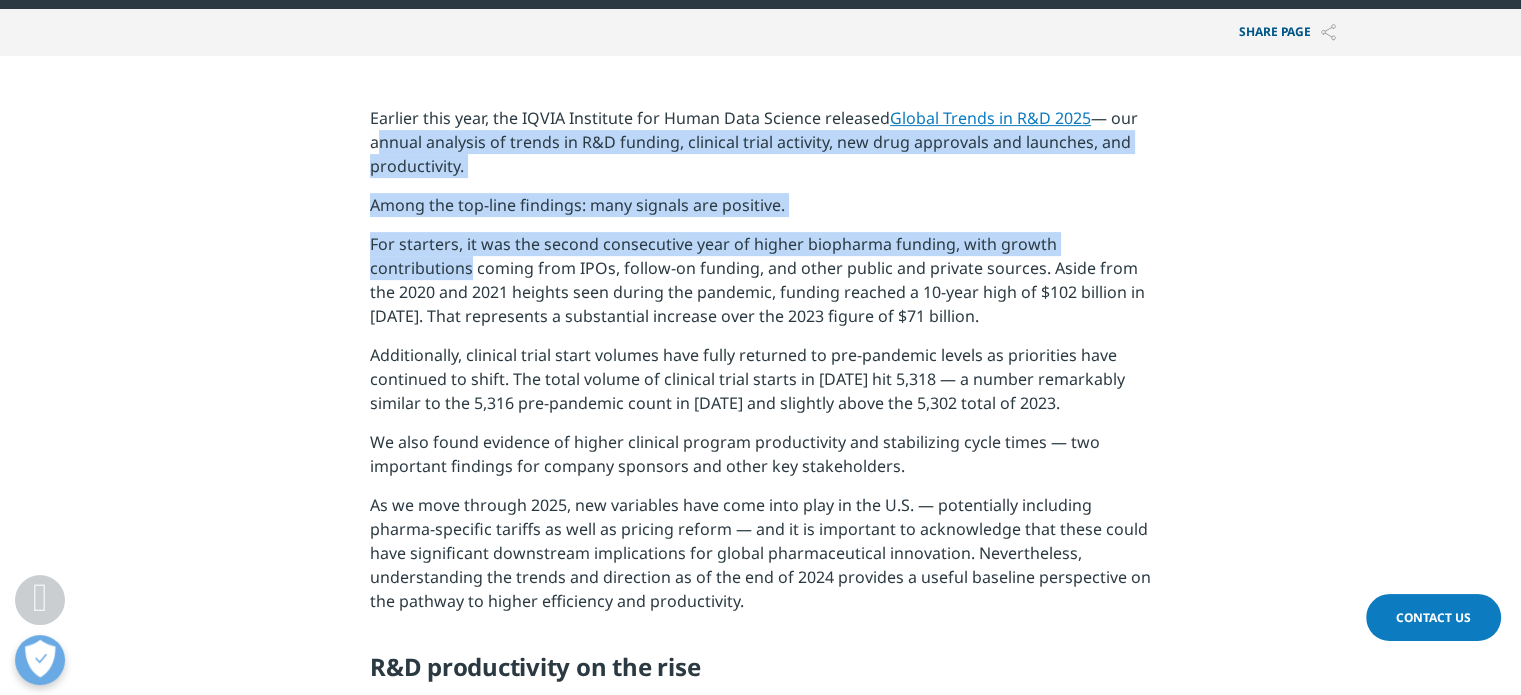 drag, startPoint x: 372, startPoint y: 146, endPoint x: 484, endPoint y: 312, distance: 200.24985 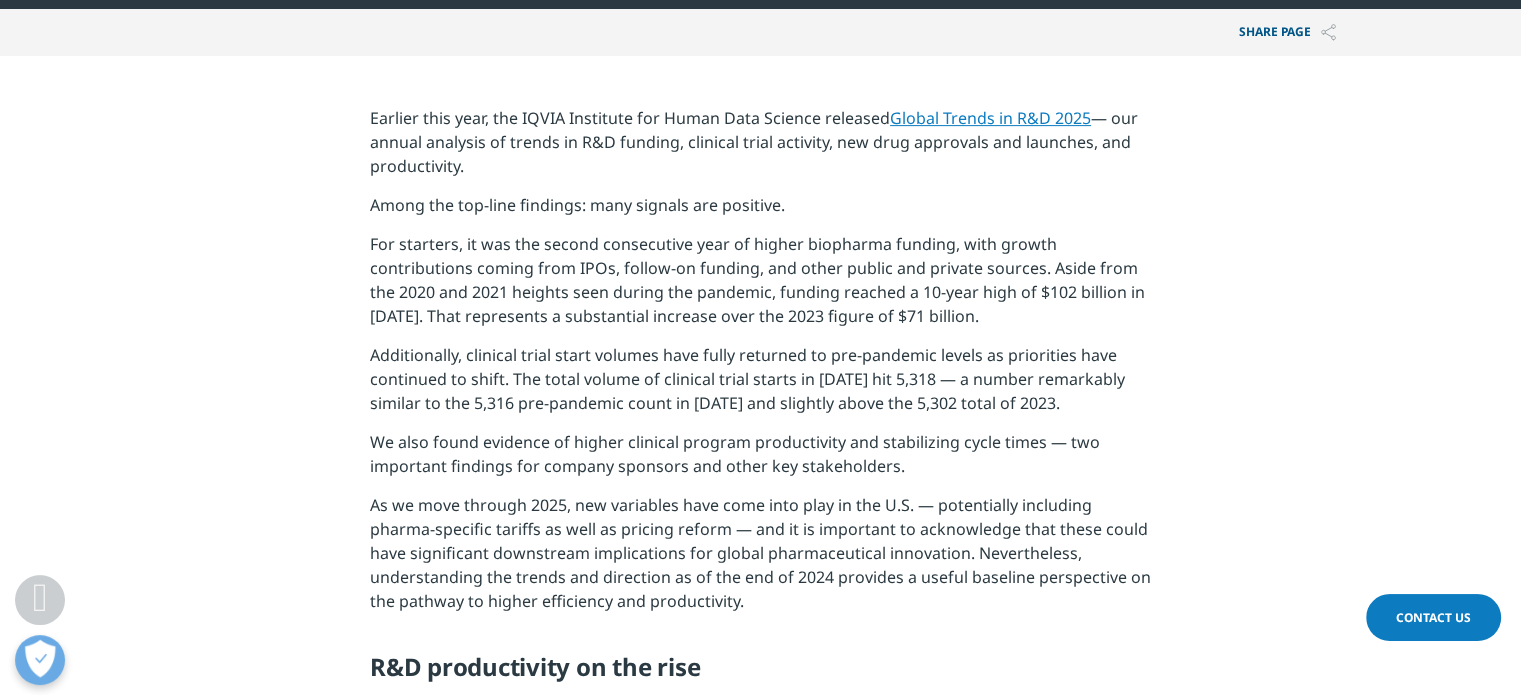 click on "For starters, it was the second consecutive year of higher biopharma funding, with growth contributions coming from IPOs, follow-on funding, and other public and private sources. Aside from the 2020 and 2021 heights seen during the pandemic, funding reached a 10-year high of $102 billion in 2024. That represents a substantial increase over the 2023 figure of $71 billion." at bounding box center (760, 287) 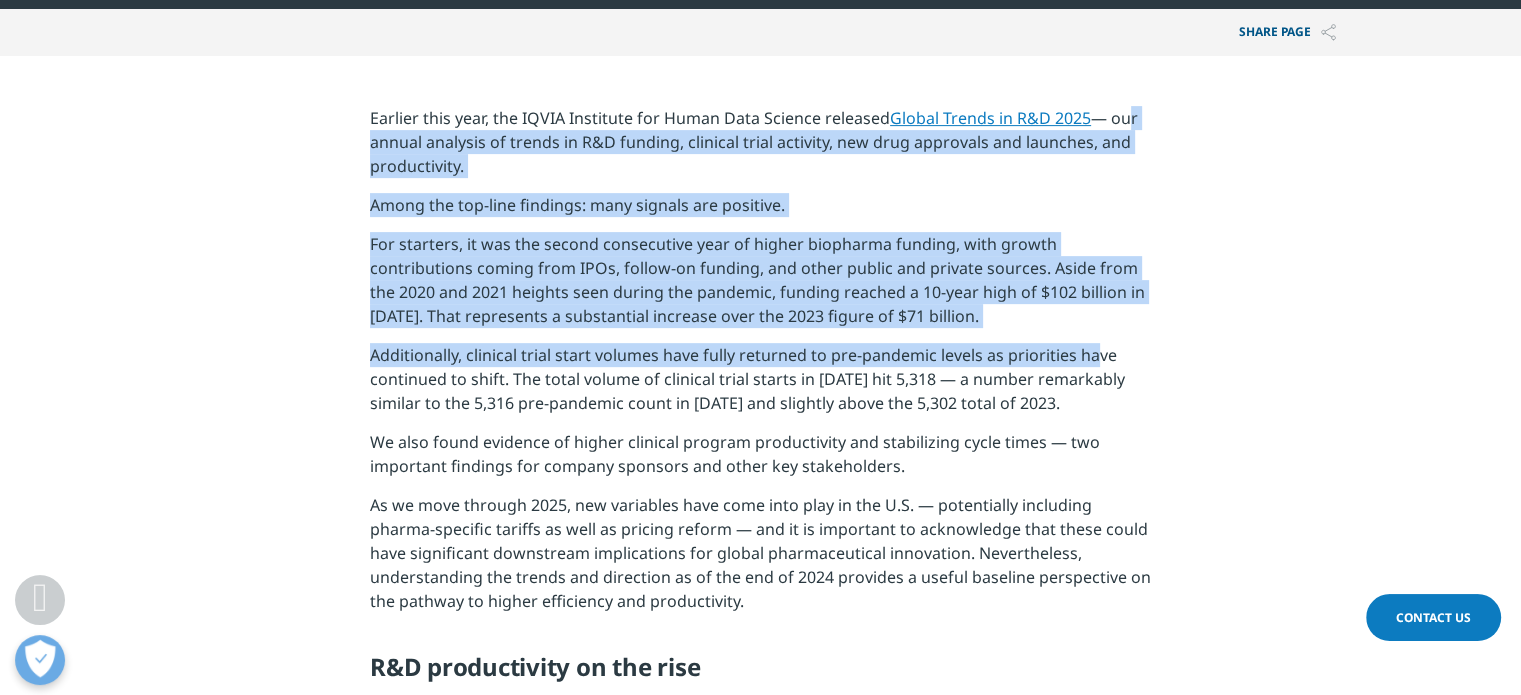 drag, startPoint x: 1119, startPoint y: 111, endPoint x: 1087, endPoint y: 362, distance: 253.03162 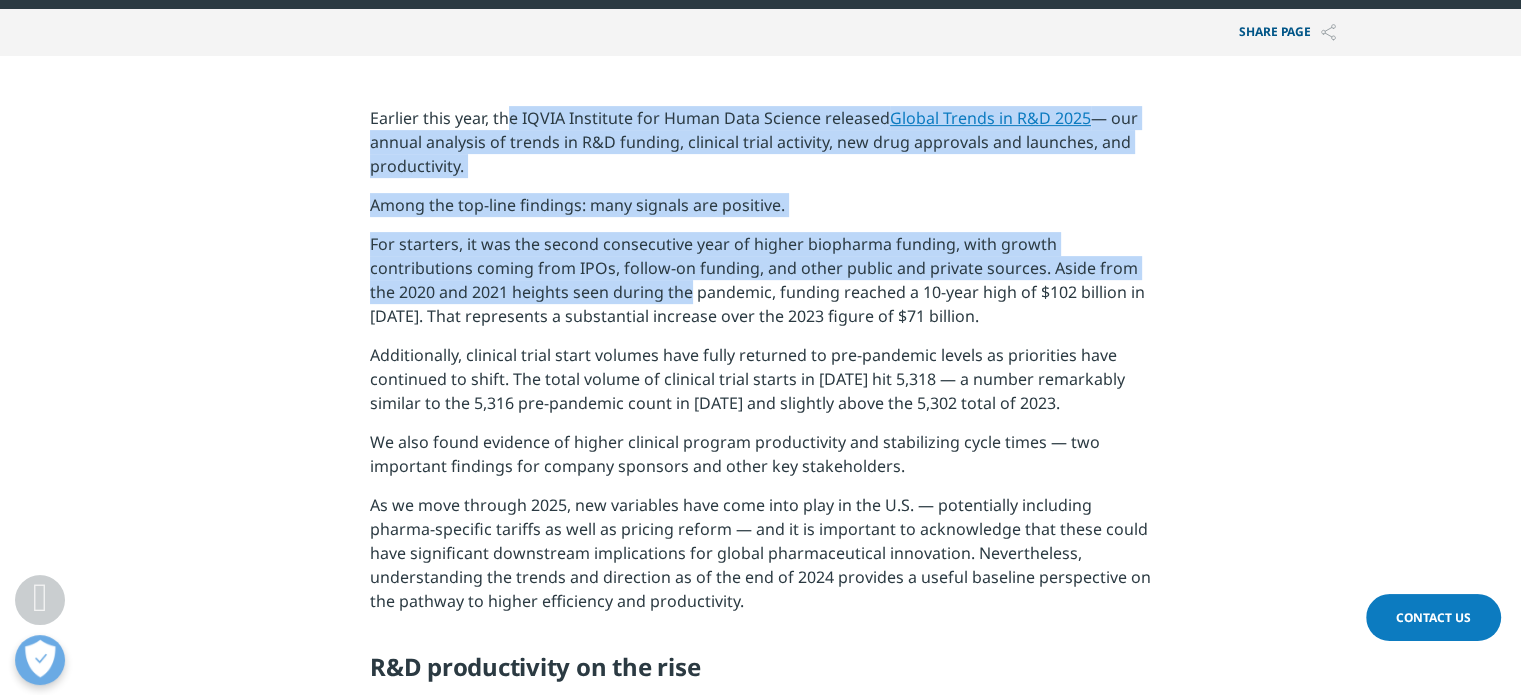 drag, startPoint x: 501, startPoint y: 126, endPoint x: 681, endPoint y: 310, distance: 257.4024 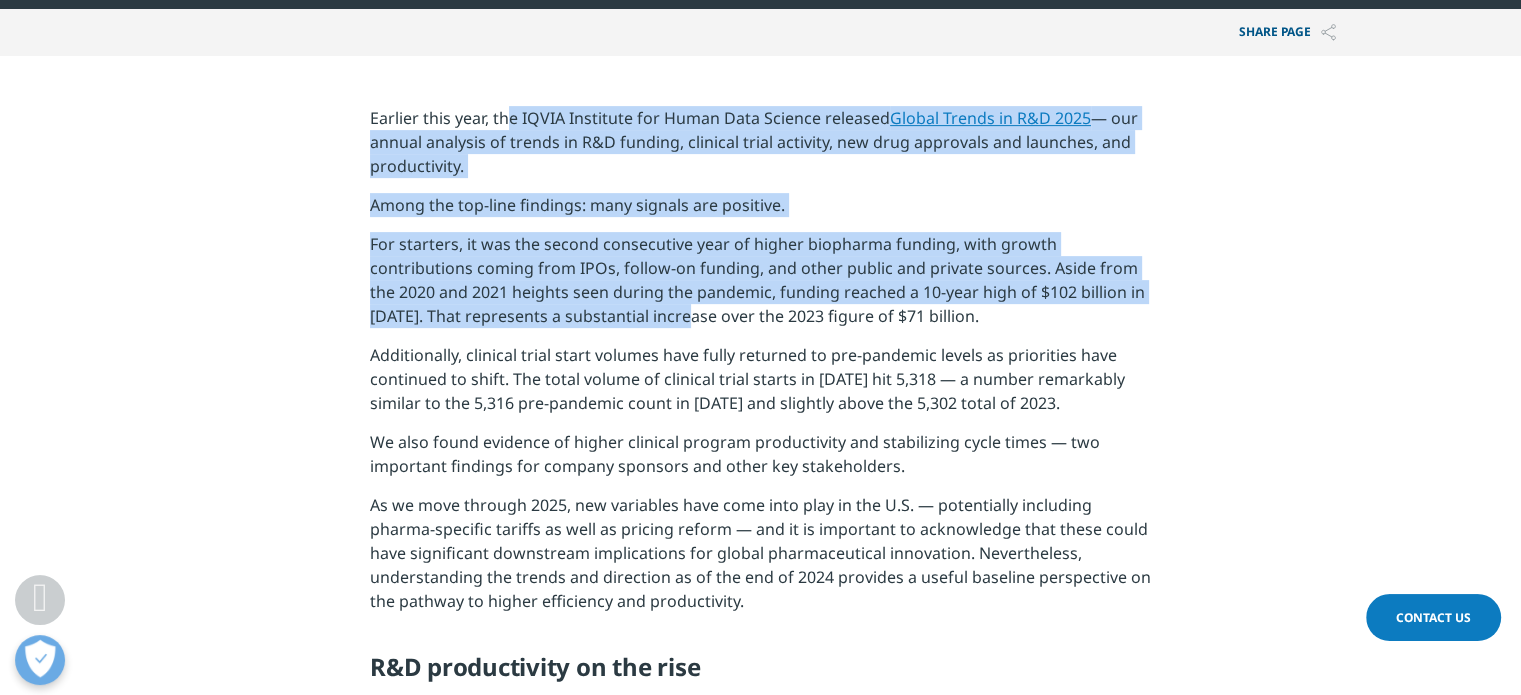 click on "For starters, it was the second consecutive year of higher biopharma funding, with growth contributions coming from IPOs, follow-on funding, and other public and private sources. Aside from the 2020 and 2021 heights seen during the pandemic, funding reached a 10-year high of $102 billion in 2024. That represents a substantial increase over the 2023 figure of $71 billion." at bounding box center [760, 287] 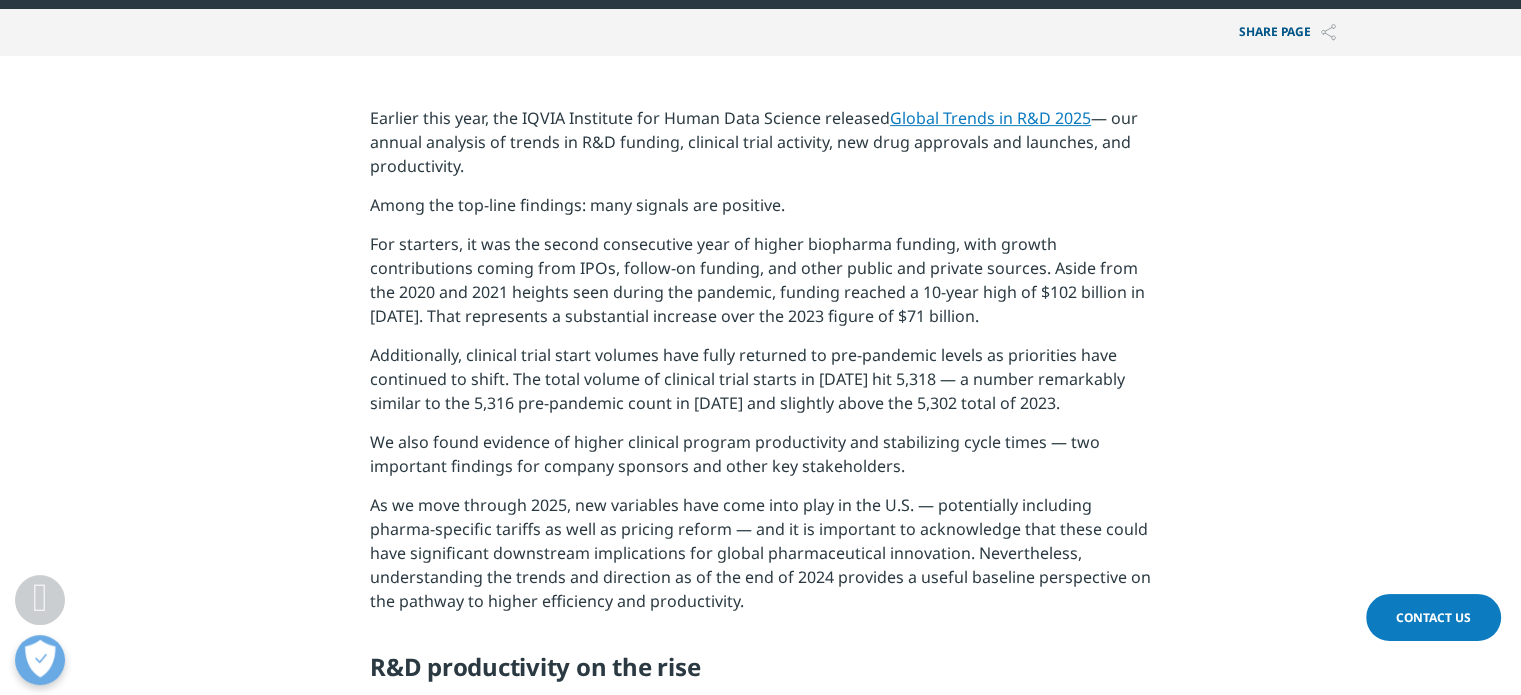 click on "Earlier this year, the IQVIA Institute for Human Data Science released  Global Trends in R&D 2025  — our annual analysis of trends in R&D funding, clinical trial activity, new drug approvals and launches, and productivity." at bounding box center (760, 149) 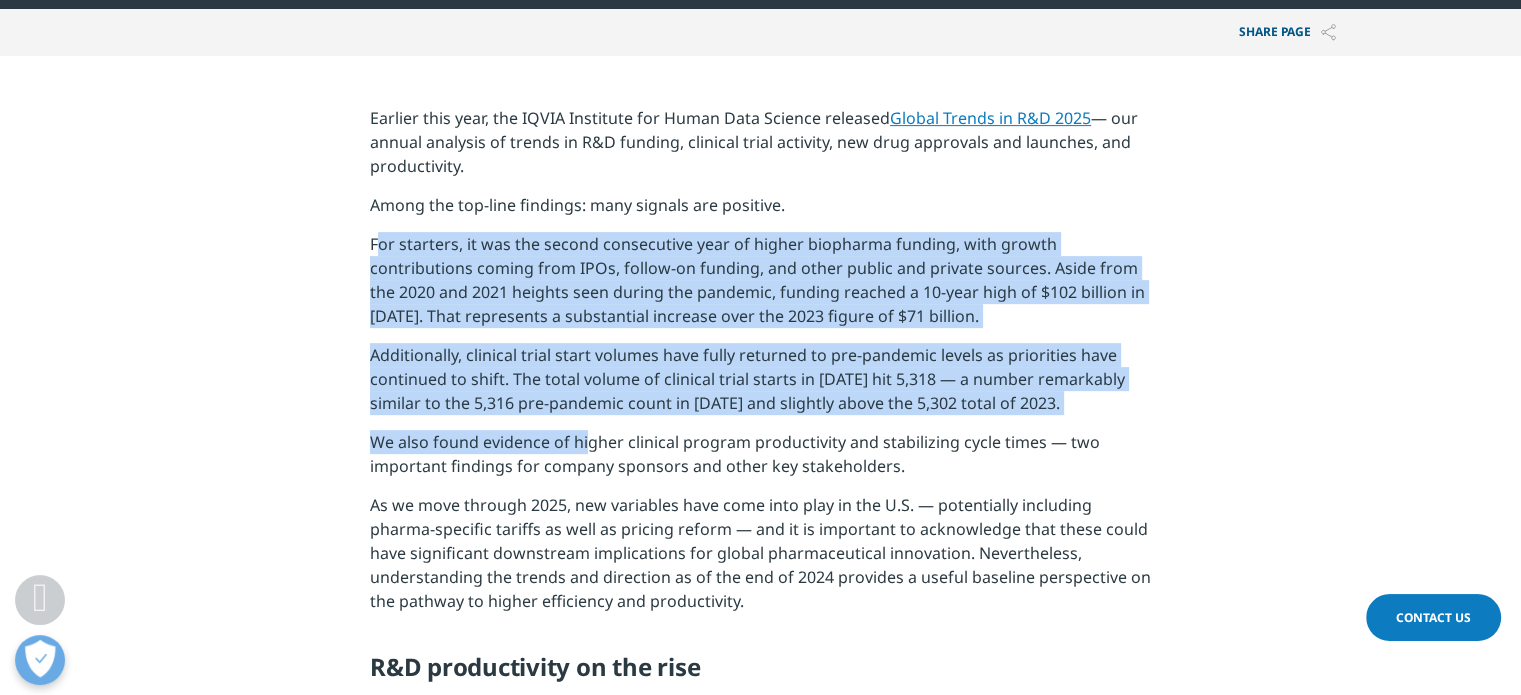 drag, startPoint x: 372, startPoint y: 233, endPoint x: 591, endPoint y: 470, distance: 322.6918 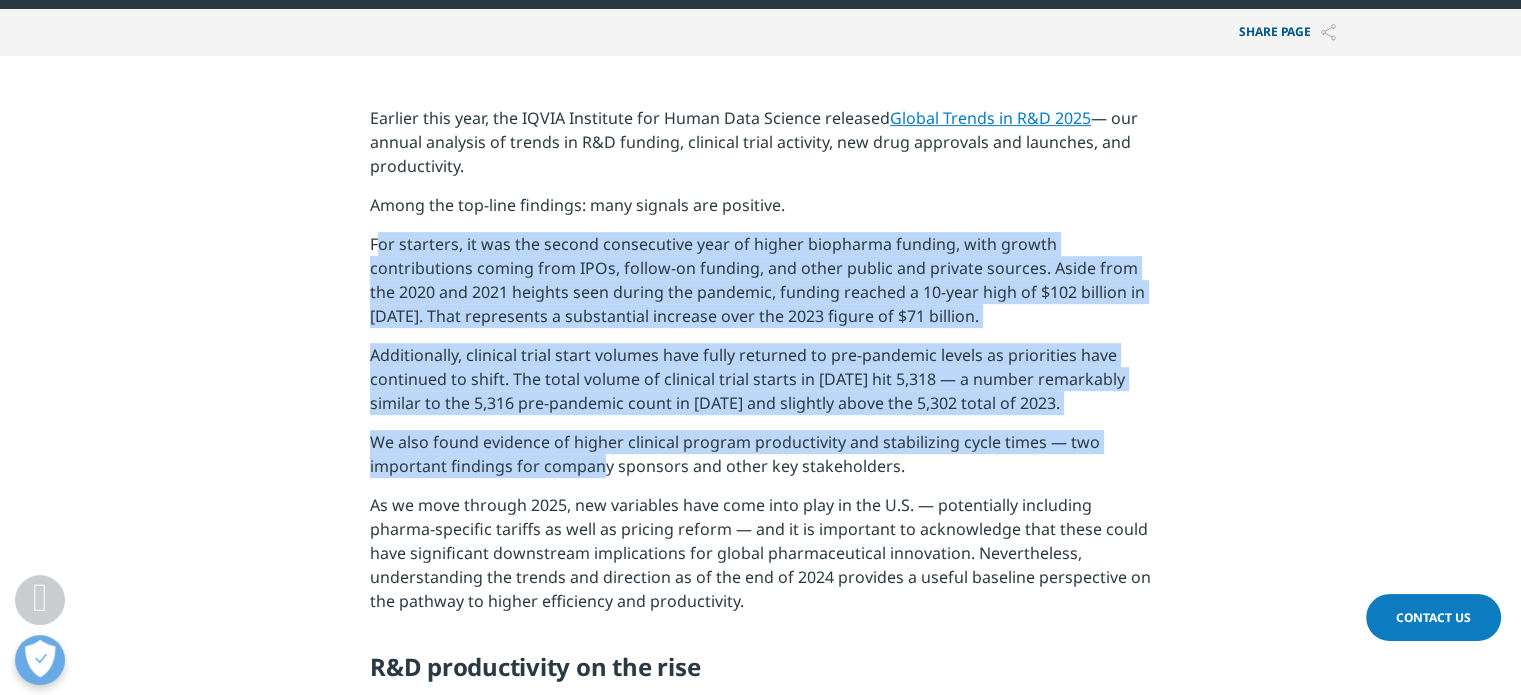 click on "We also found evidence of higher clinical program productivity and stabilizing cycle times — two important findings for company sponsors and other key stakeholders." at bounding box center (760, 461) 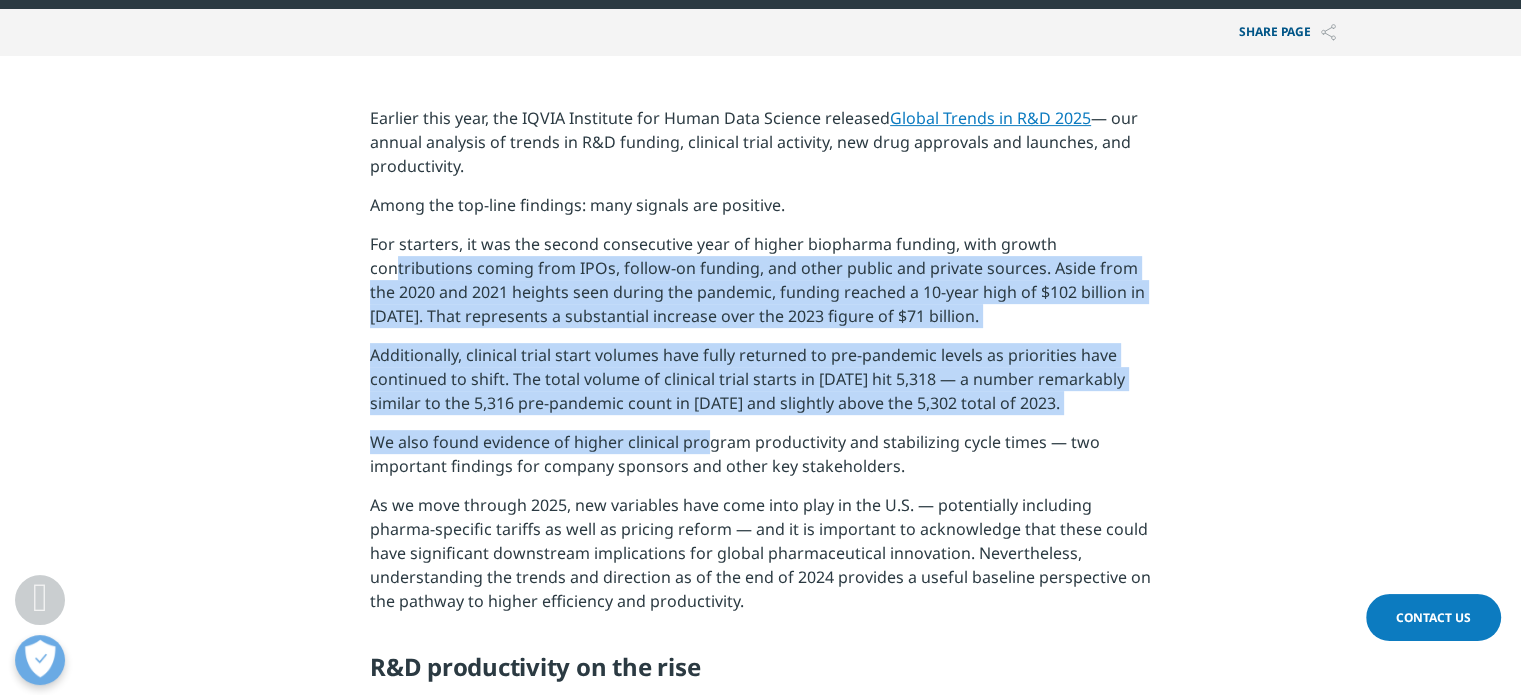 drag, startPoint x: 444, startPoint y: 291, endPoint x: 700, endPoint y: 455, distance: 304.0263 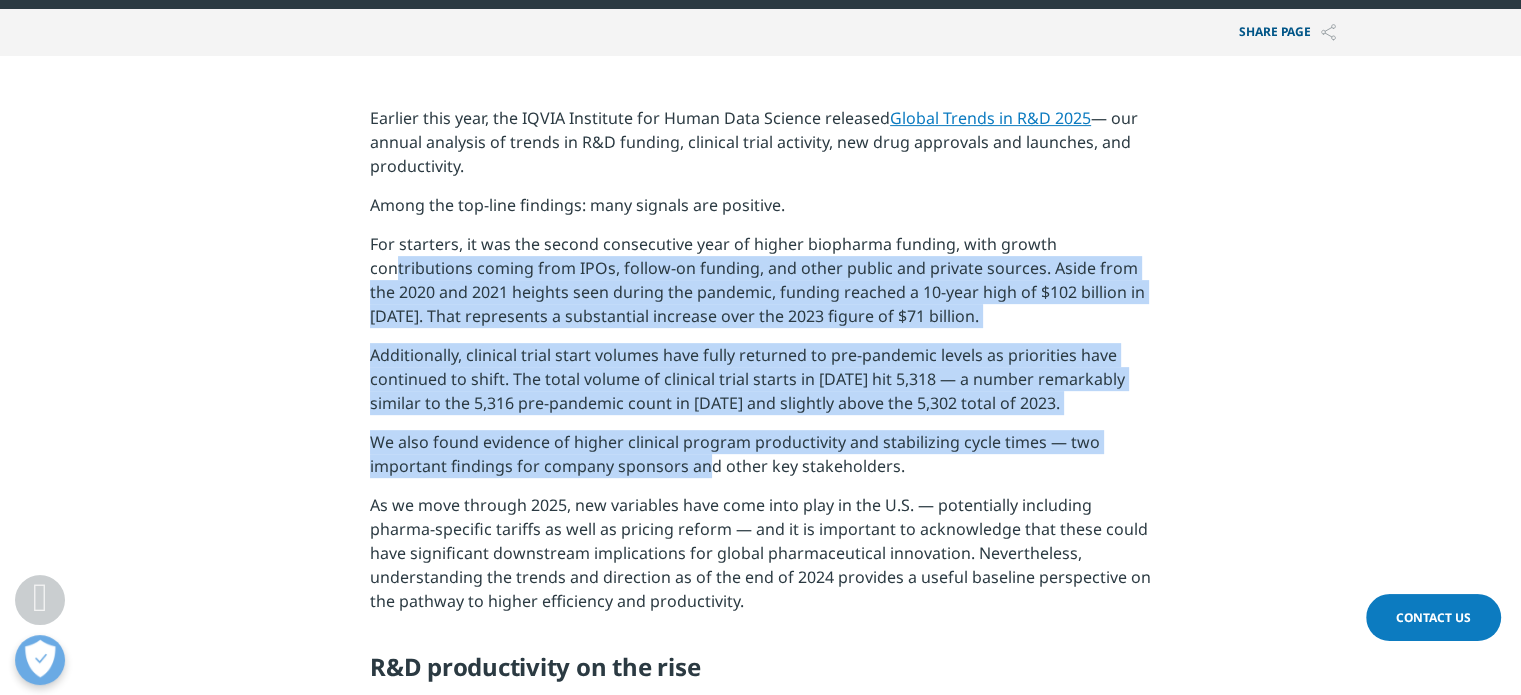 click on "We also found evidence of higher clinical program productivity and stabilizing cycle times — two important findings for company sponsors and other key stakeholders." at bounding box center [760, 461] 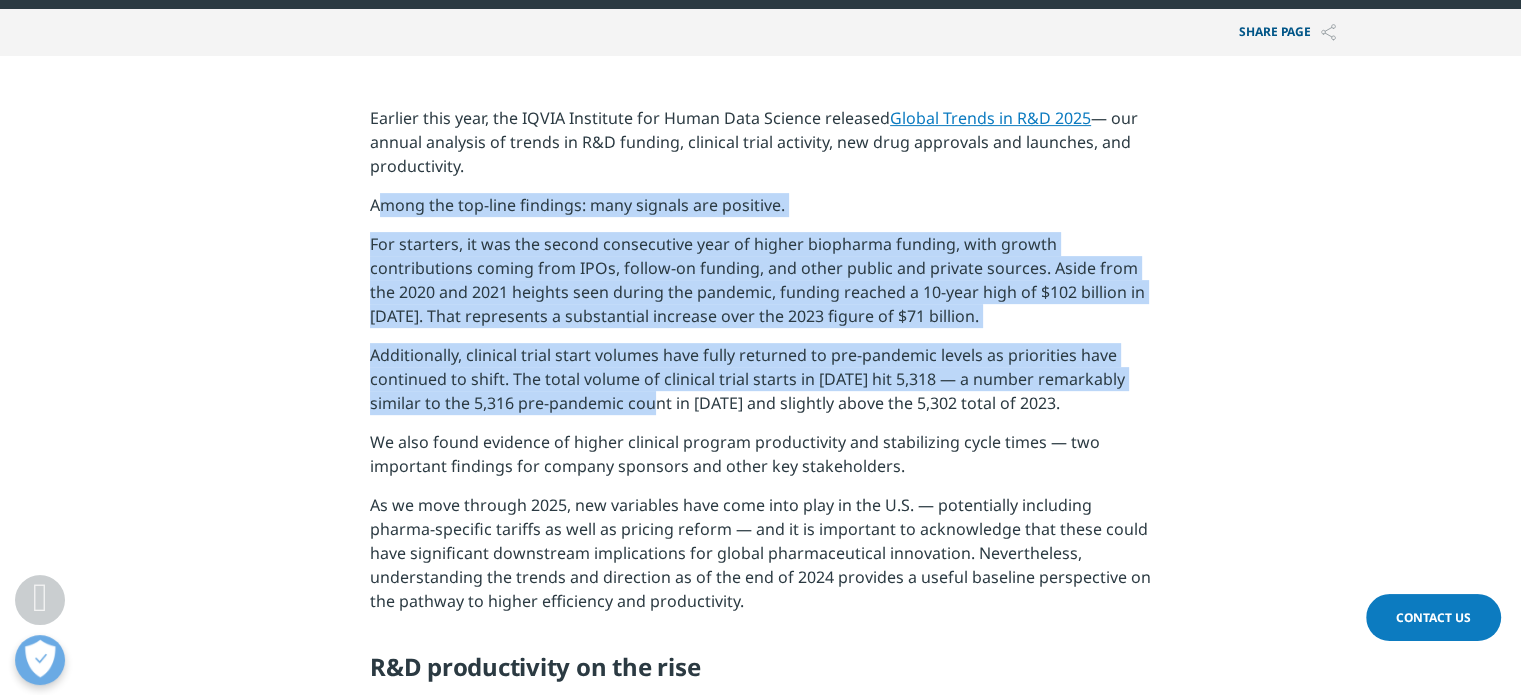 drag, startPoint x: 347, startPoint y: 200, endPoint x: 664, endPoint y: 419, distance: 385.29208 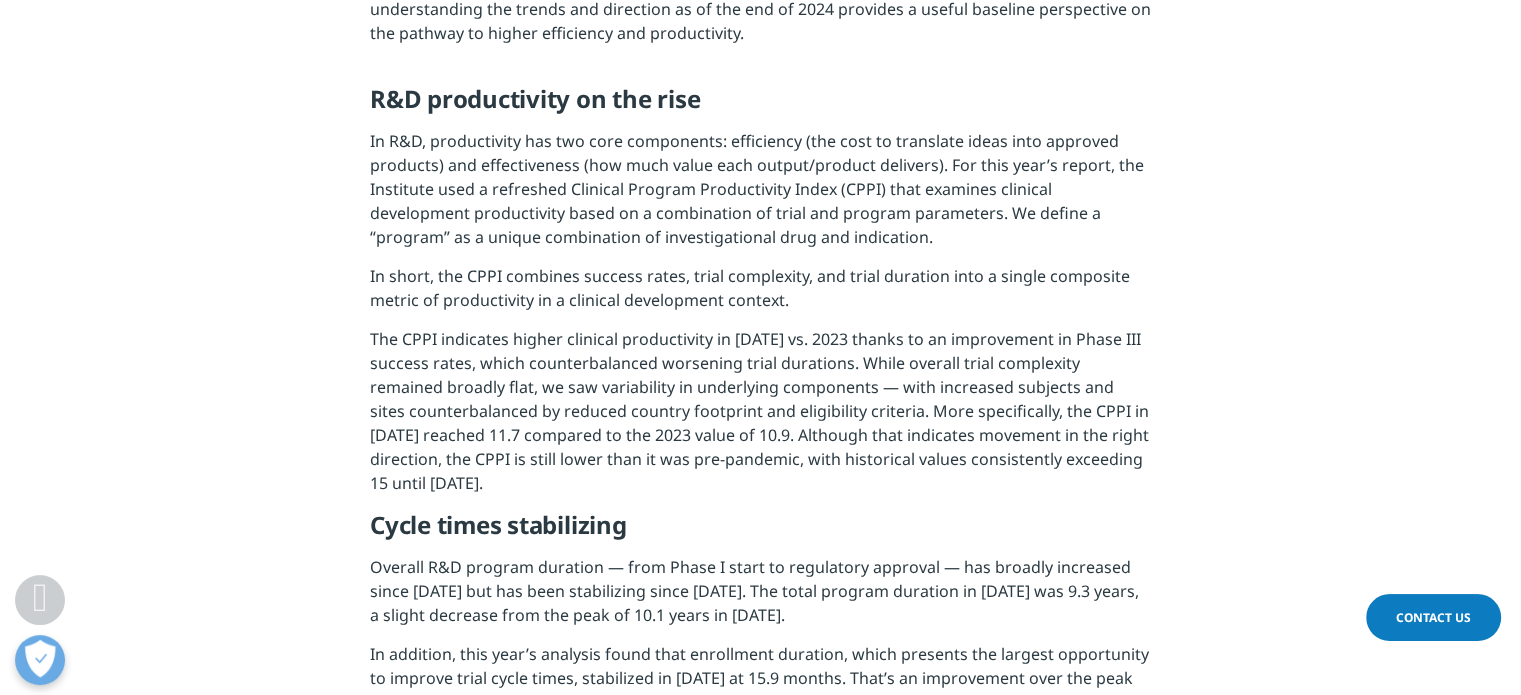 scroll, scrollTop: 1300, scrollLeft: 0, axis: vertical 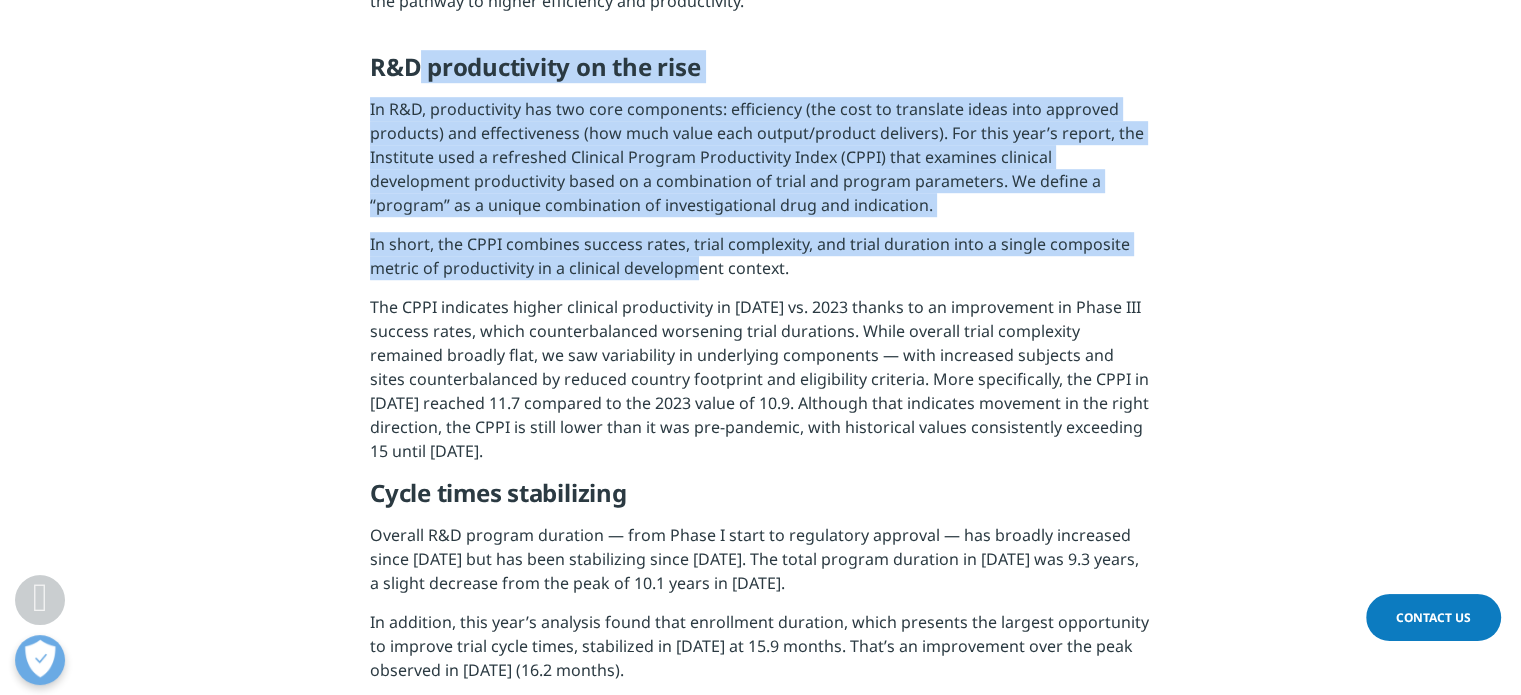 drag, startPoint x: 411, startPoint y: 72, endPoint x: 712, endPoint y: 321, distance: 390.64307 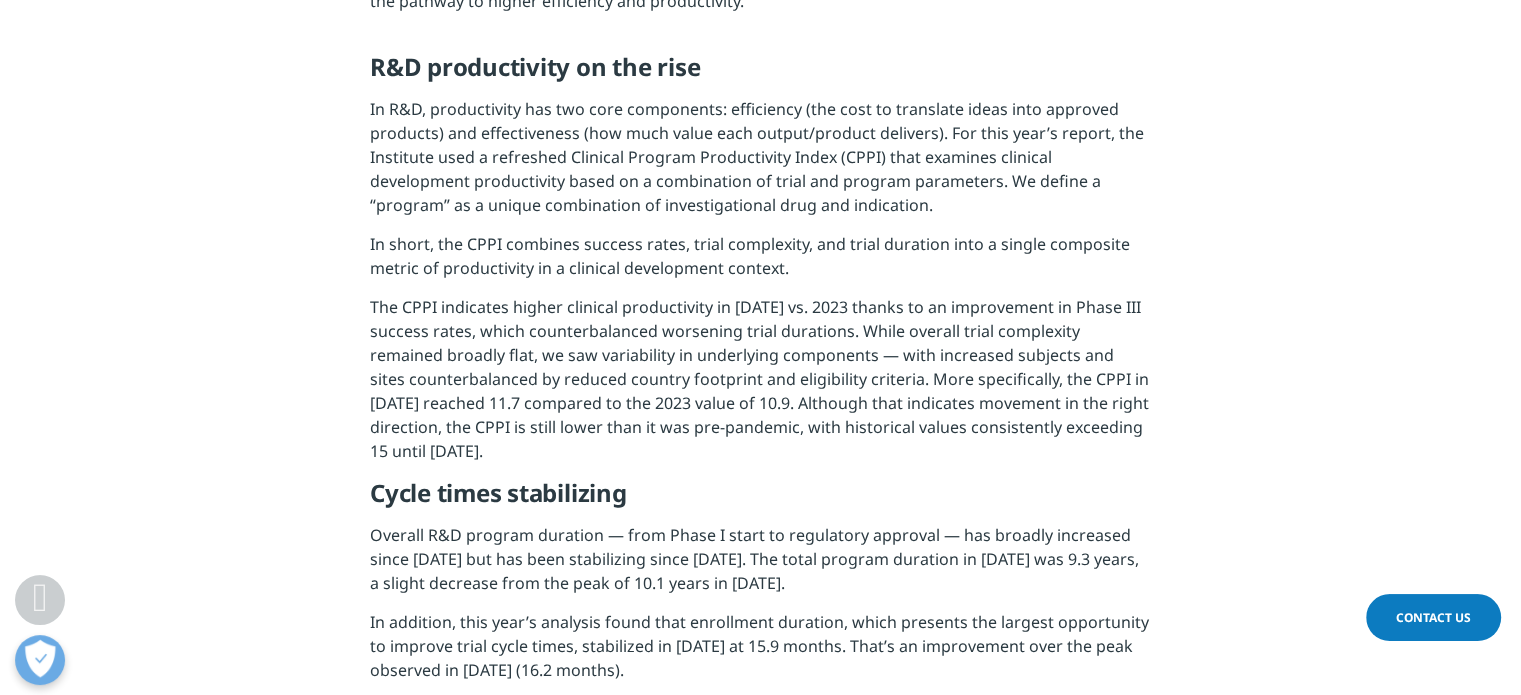 click on "The CPPI indicates higher clinical productivity in 2024 vs. 2023 thanks to an improvement in Phase III success rates, which counterbalanced worsening trial durations. While overall trial complexity remained broadly flat, we saw variability in underlying components — with increased subjects and sites counterbalanced by reduced country footprint and eligibility criteria. More specifically, the CPPI in 2024 reached 11.7 compared to the 2023 value of 10.9. Although that indicates movement in the right direction, the CPPI is still lower than it was pre-pandemic, with historical values consistently exceeding 15 until 2019." at bounding box center [760, 386] 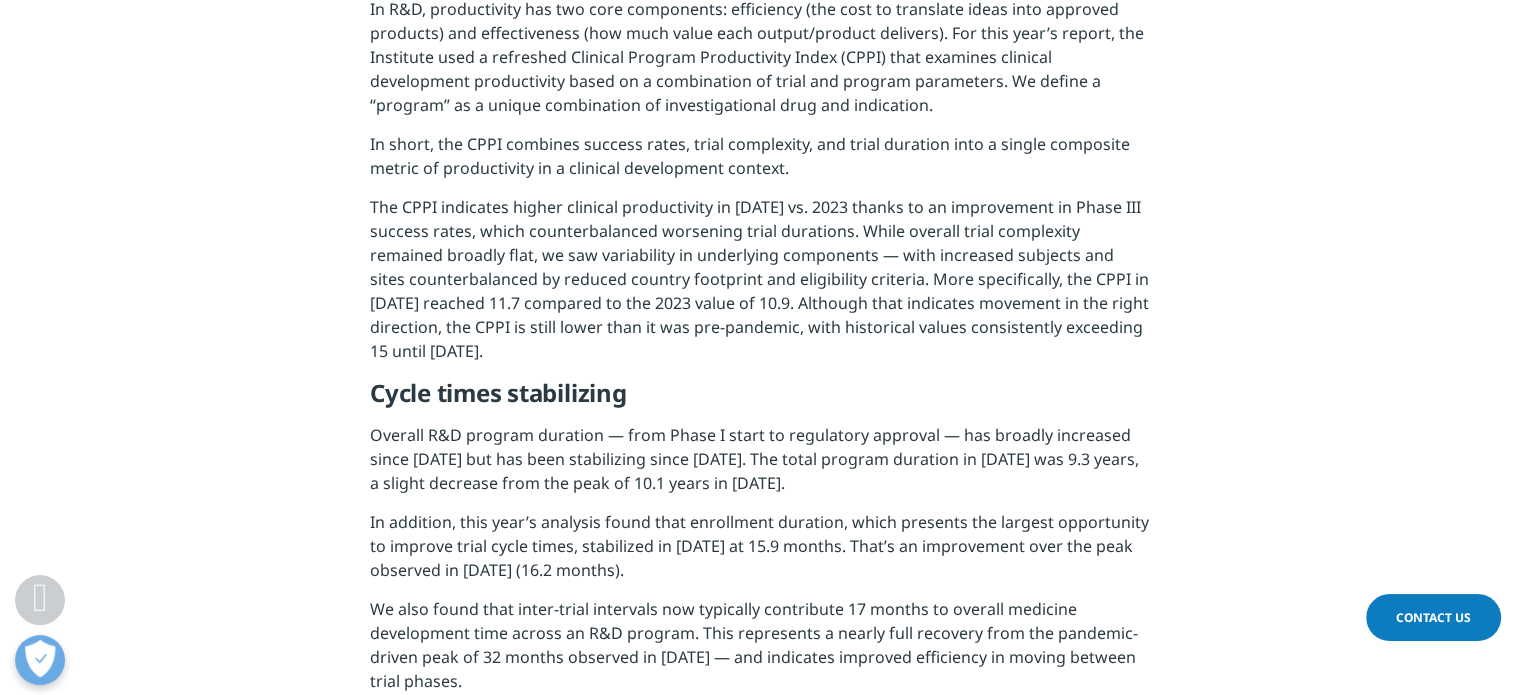 scroll, scrollTop: 1400, scrollLeft: 0, axis: vertical 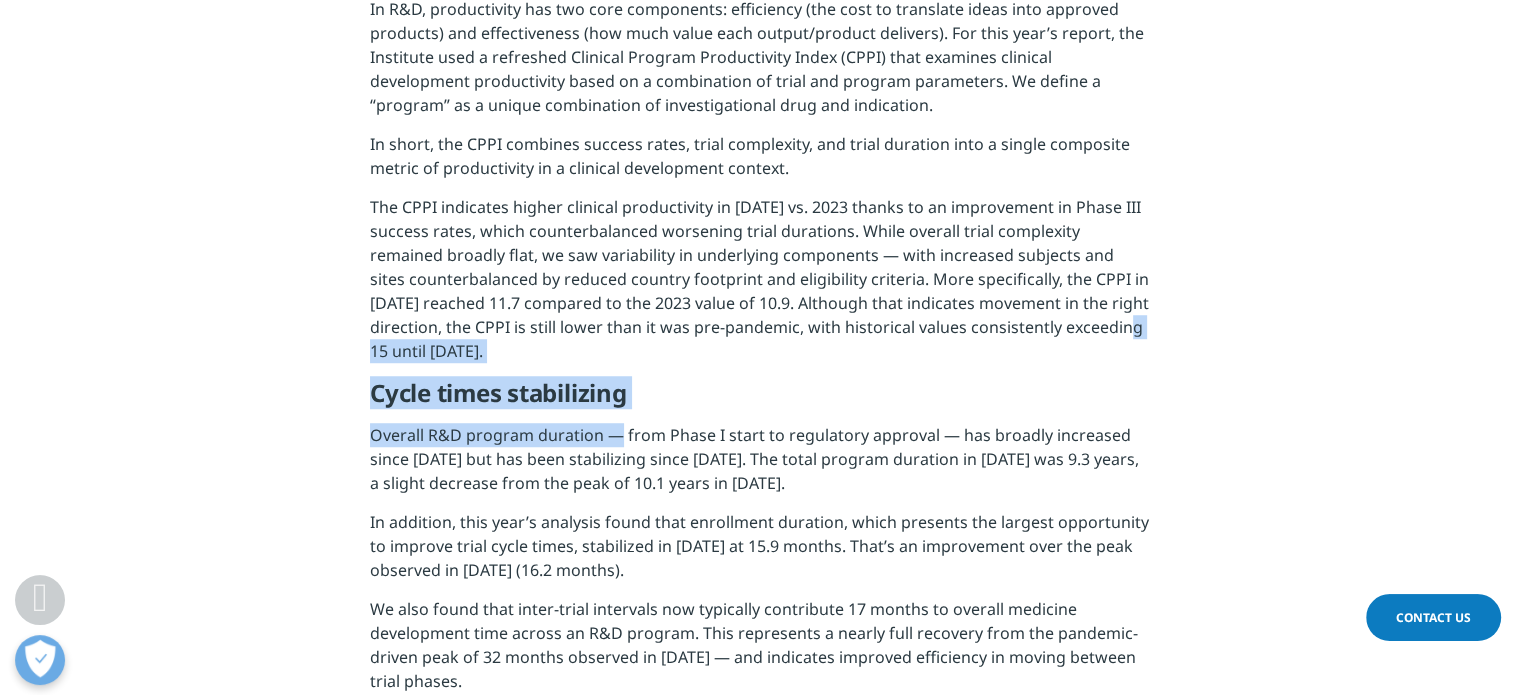drag, startPoint x: 383, startPoint y: 359, endPoint x: 606, endPoint y: 440, distance: 237.25514 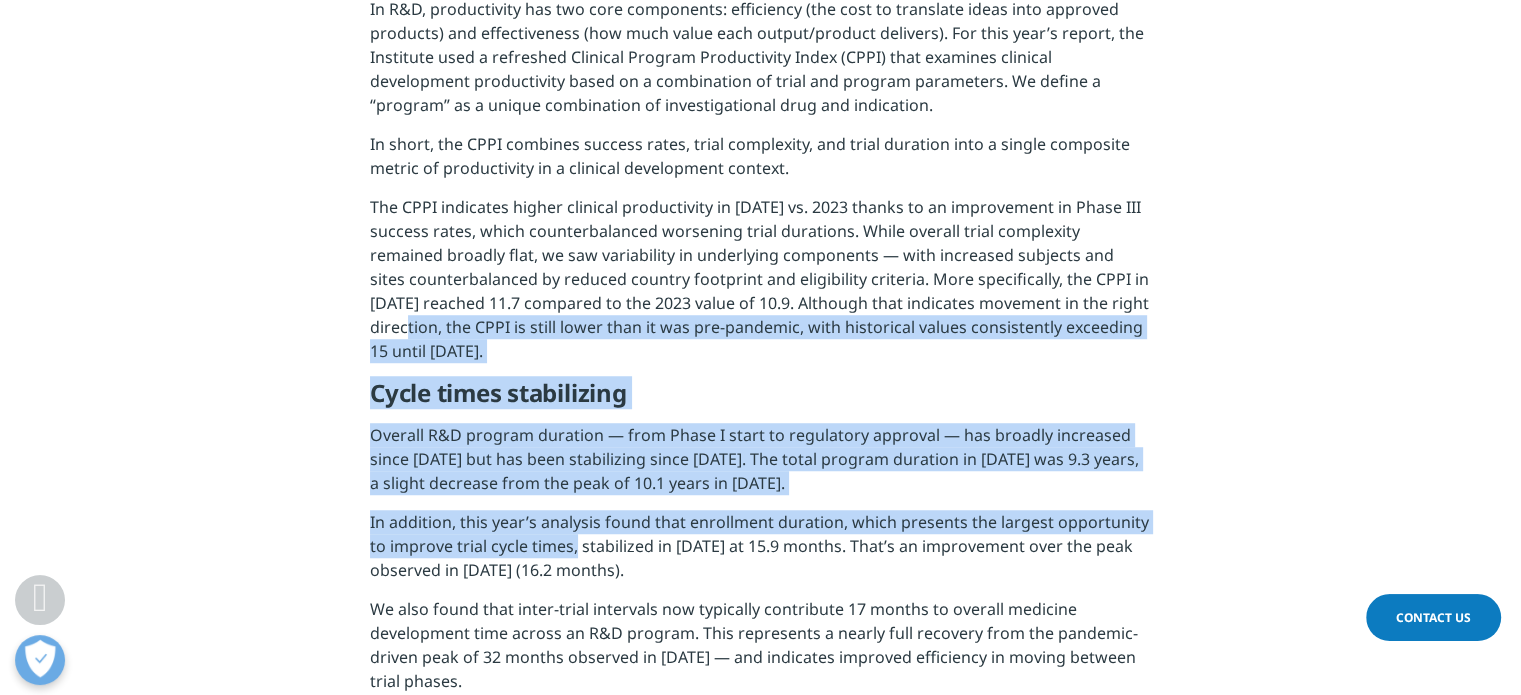 drag, startPoint x: 422, startPoint y: 323, endPoint x: 716, endPoint y: 656, distance: 444.2128 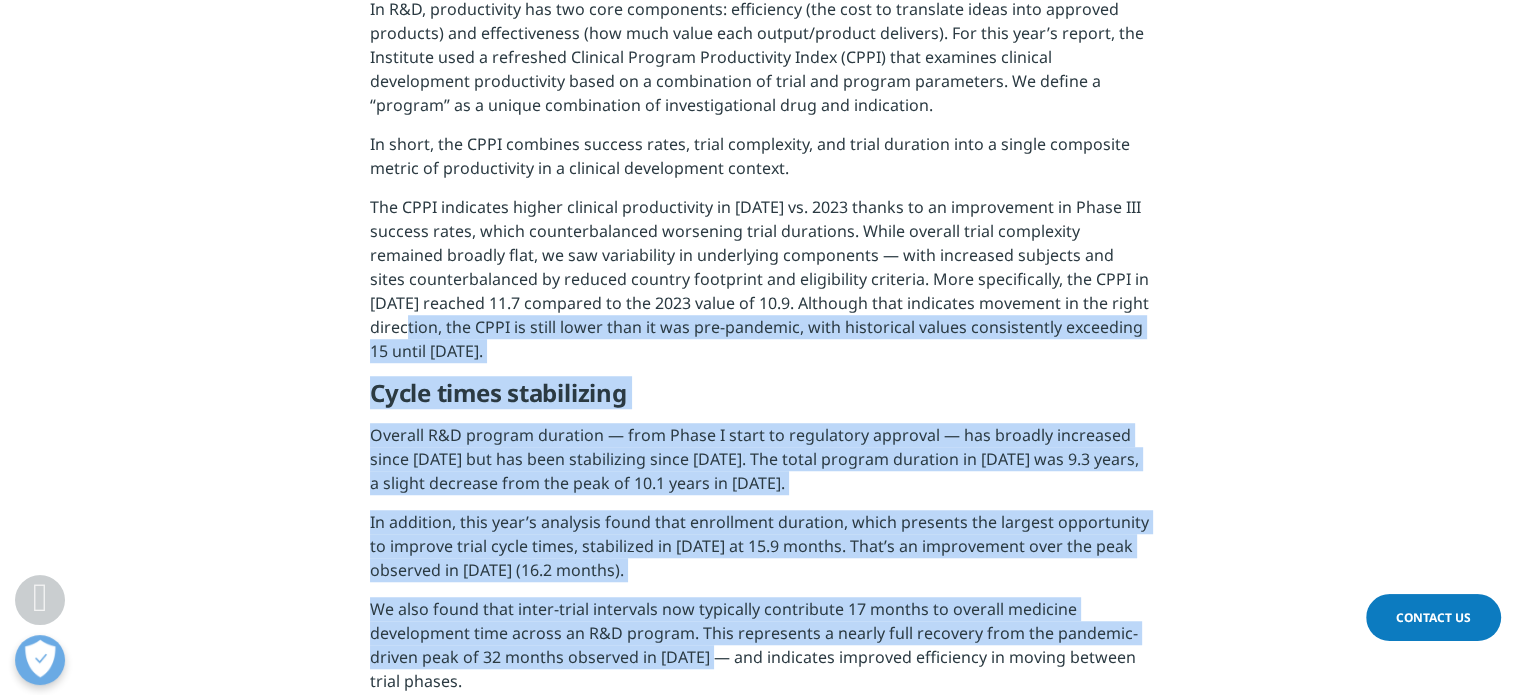click on "We also found that inter-trial intervals now typically contribute 17 months to overall medicine development time across an R&D program. This represents a nearly full recovery from the pandemic-driven peak of 32 months observed in 2022 — and indicates improved efficiency in moving between trial phases." at bounding box center [760, 652] 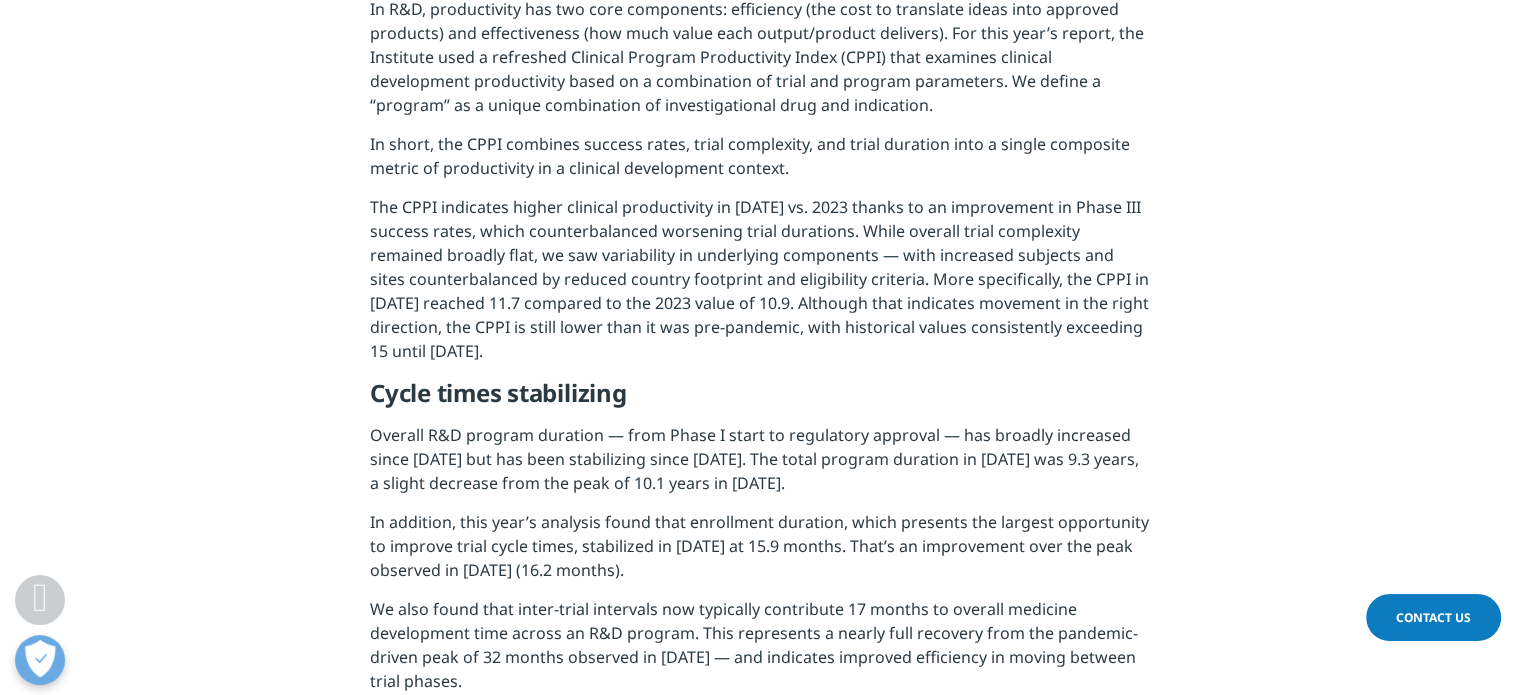 click on "Overall R&D program duration — from Phase I start to regulatory approval — has broadly increased since 2015 but has been stabilizing since 2022. The total program duration in 2024 was 9.3 years, a slight decrease from the peak of 10.1 years in 2022." at bounding box center [760, 466] 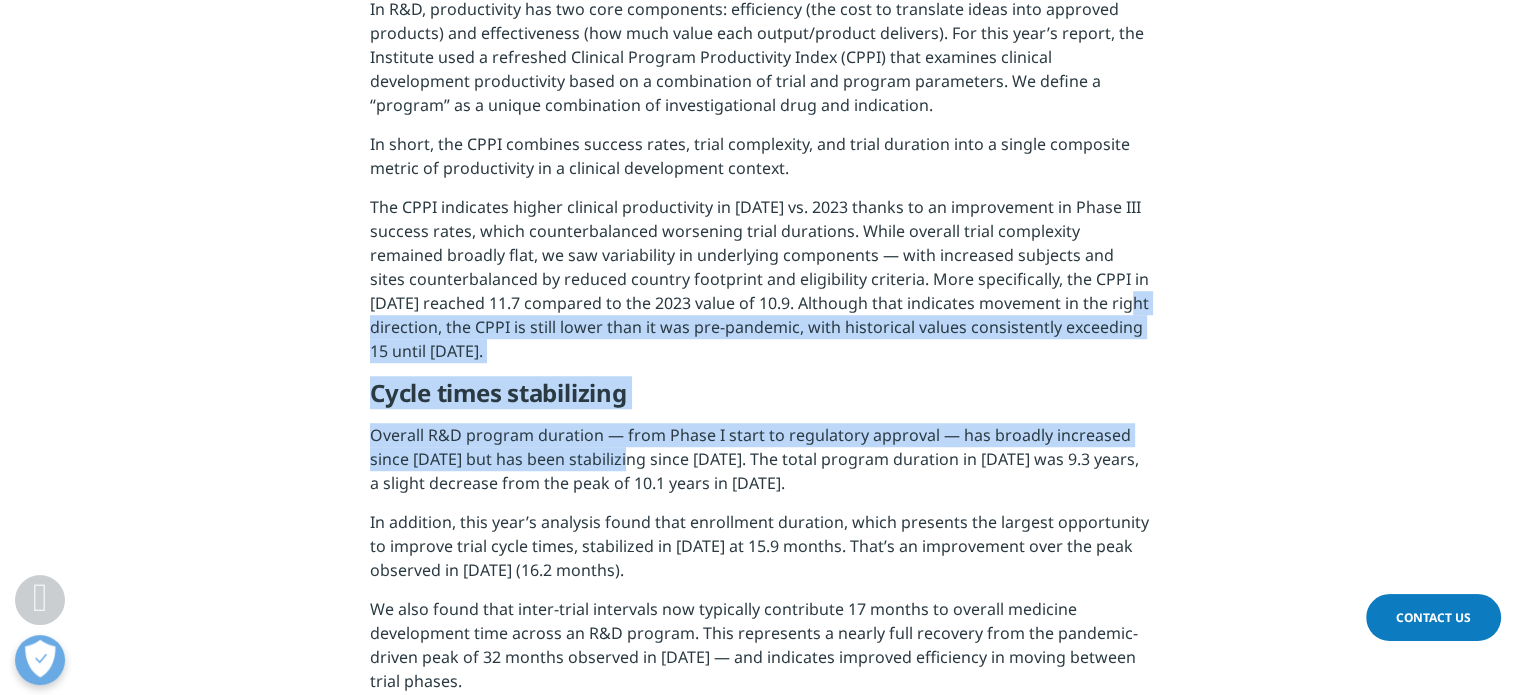 drag, startPoint x: 325, startPoint y: 326, endPoint x: 643, endPoint y: 464, distance: 346.65256 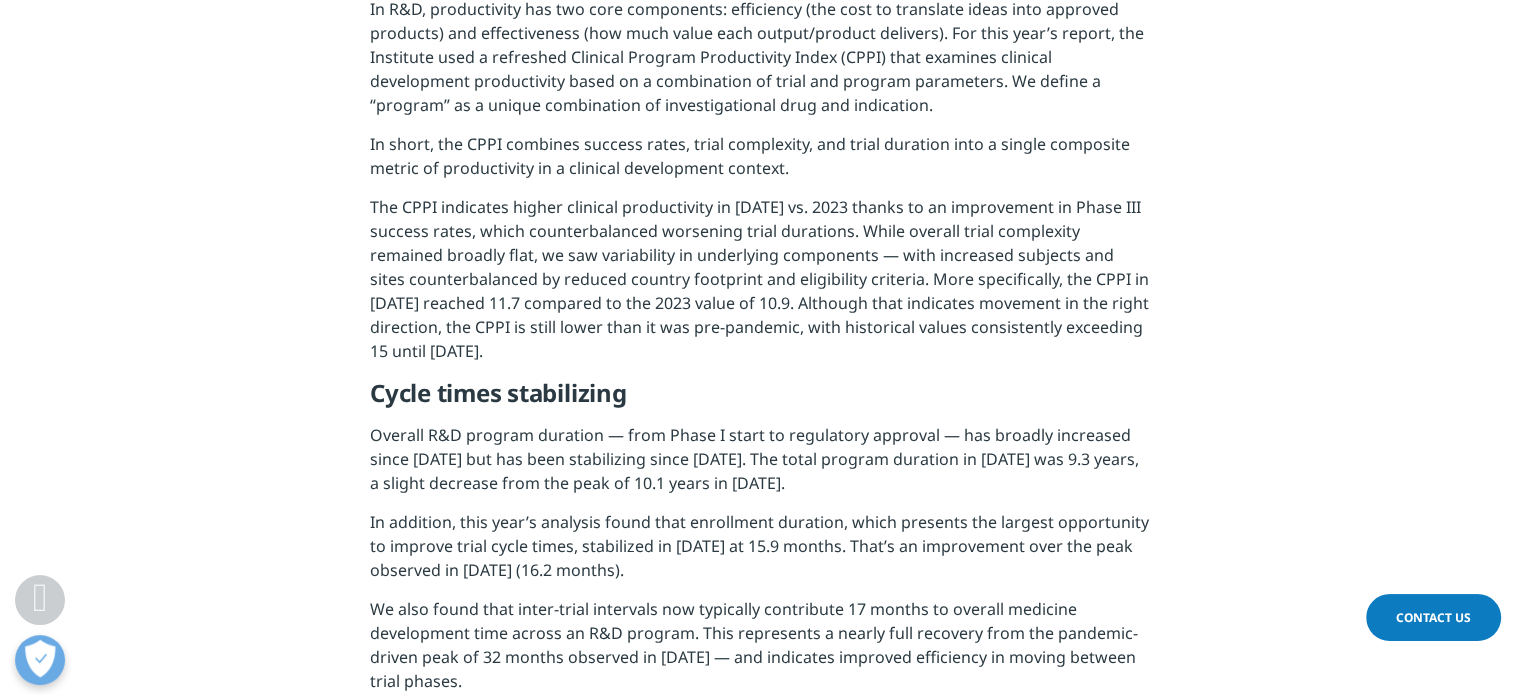 click on "Overall R&D program duration — from Phase I start to regulatory approval — has broadly increased since 2015 but has been stabilizing since 2022. The total program duration in 2024 was 9.3 years, a slight decrease from the peak of 10.1 years in 2022." at bounding box center [760, 466] 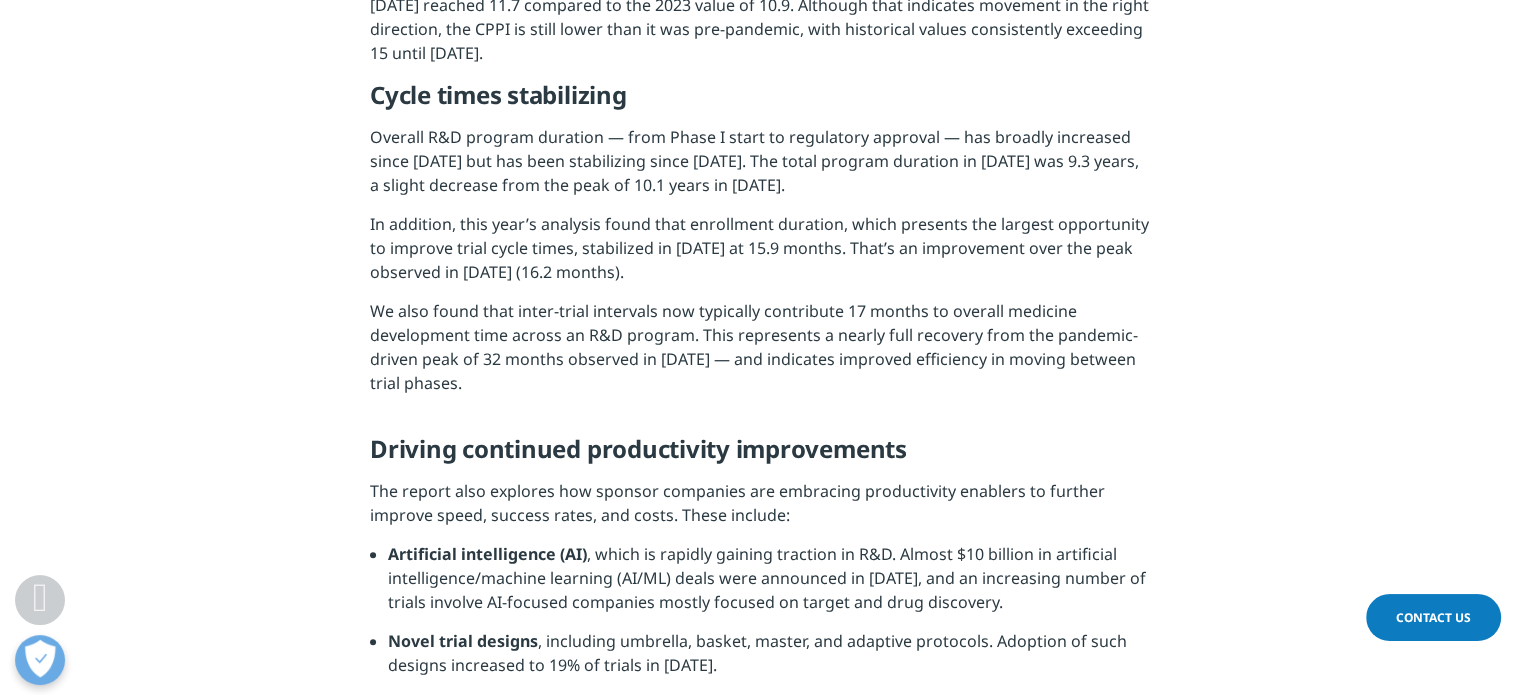 scroll, scrollTop: 1700, scrollLeft: 0, axis: vertical 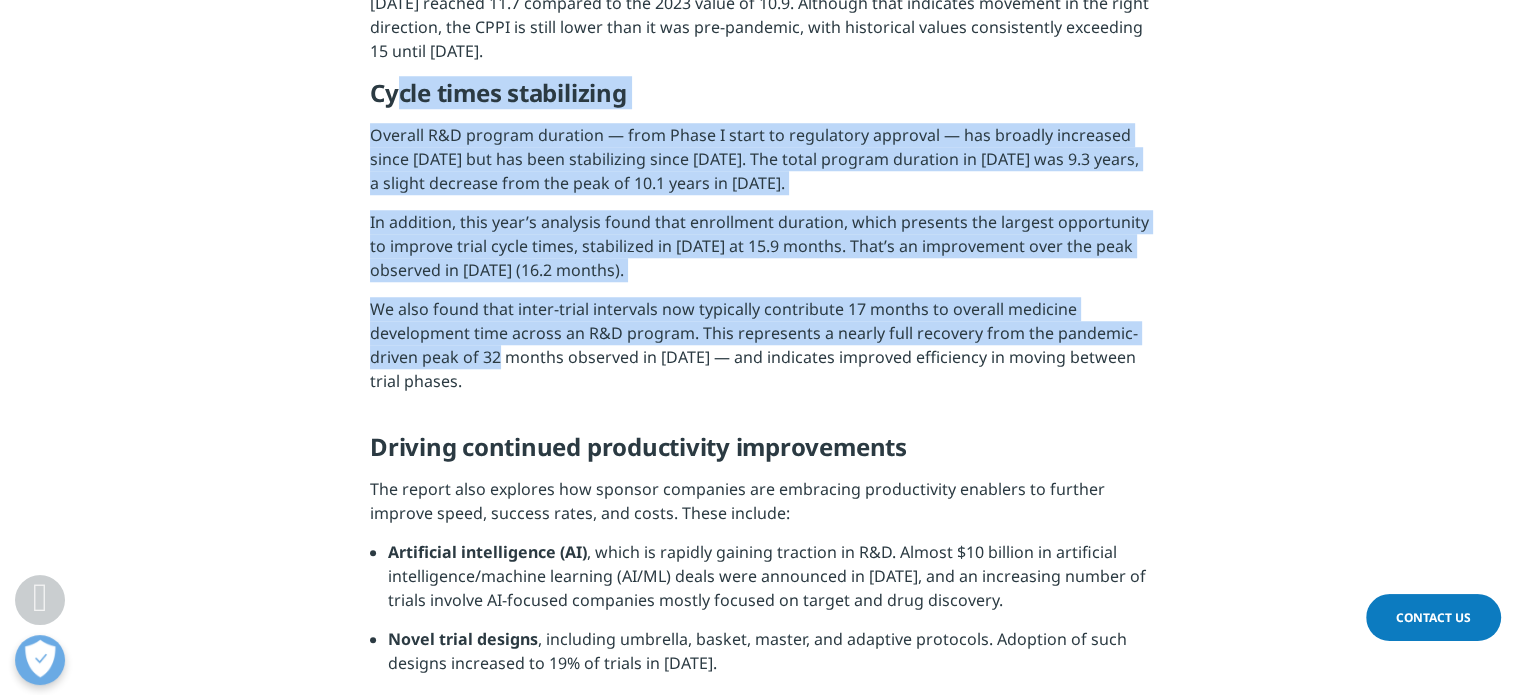 drag, startPoint x: 388, startPoint y: 87, endPoint x: 495, endPoint y: 357, distance: 290.429 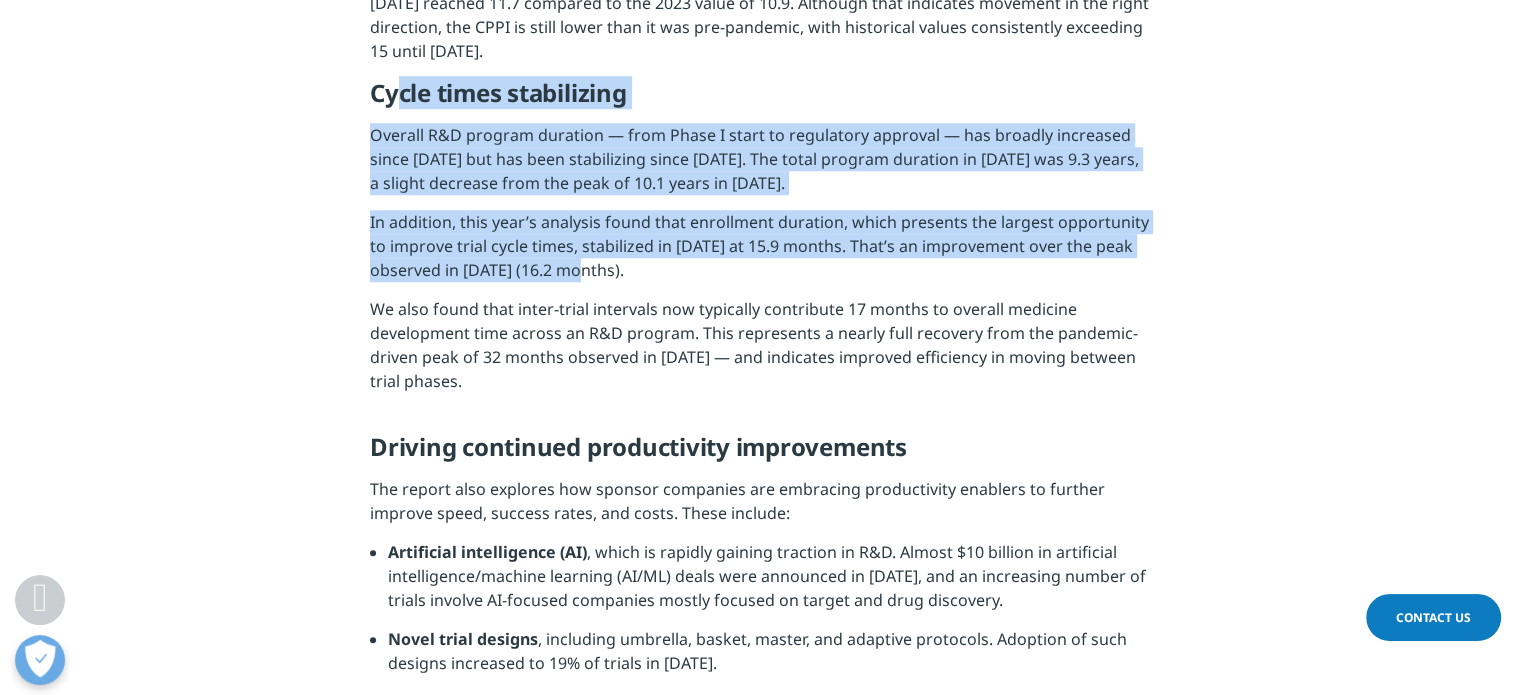 drag, startPoint x: 382, startPoint y: 83, endPoint x: 594, endPoint y: 295, distance: 299.81326 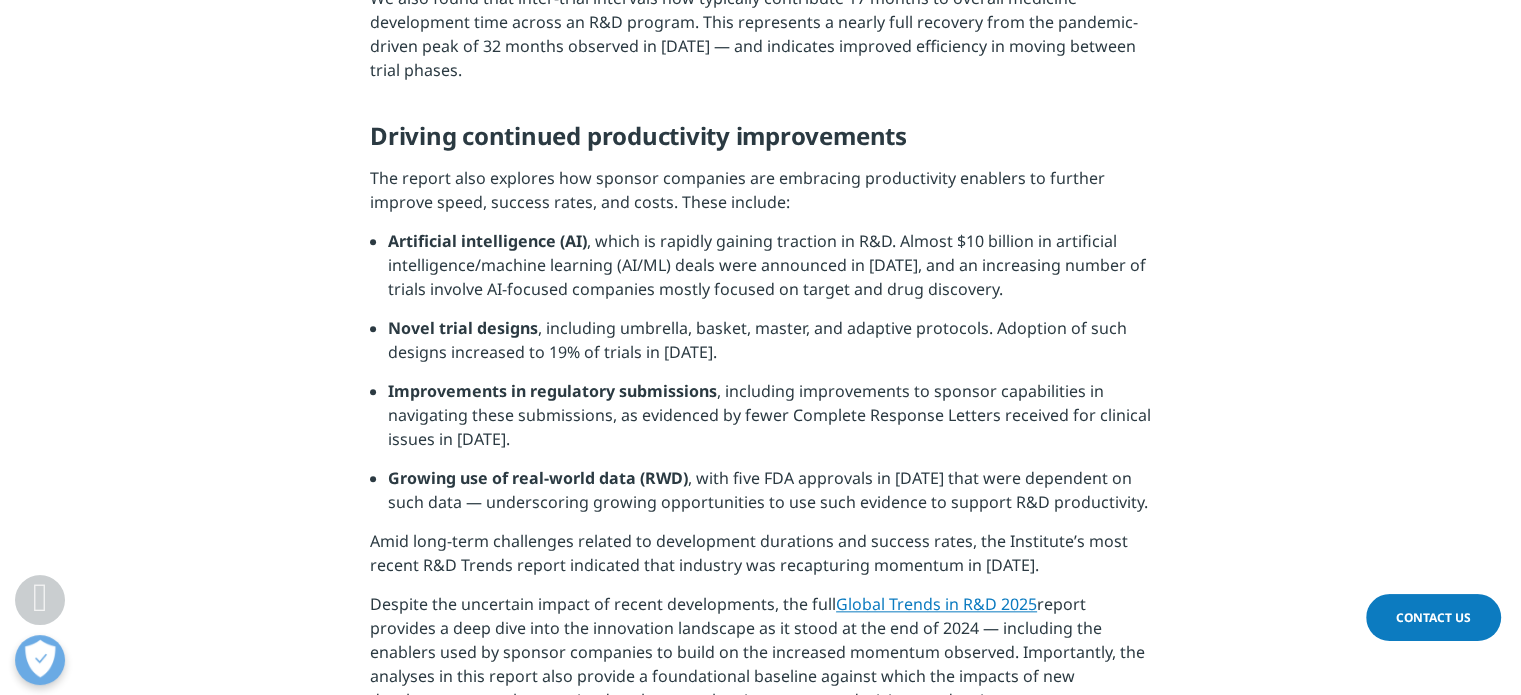 scroll, scrollTop: 2100, scrollLeft: 0, axis: vertical 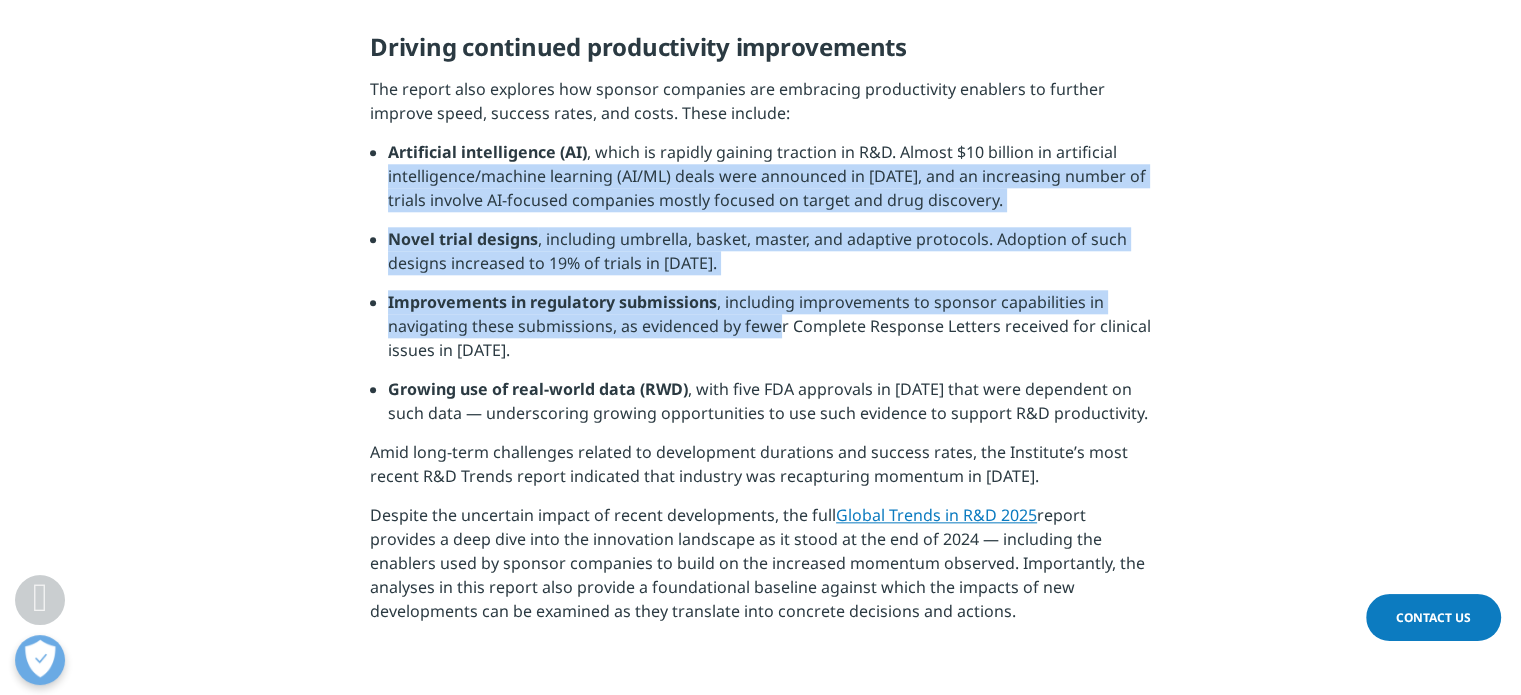 drag, startPoint x: 336, startPoint y: 167, endPoint x: 778, endPoint y: 324, distance: 469.05542 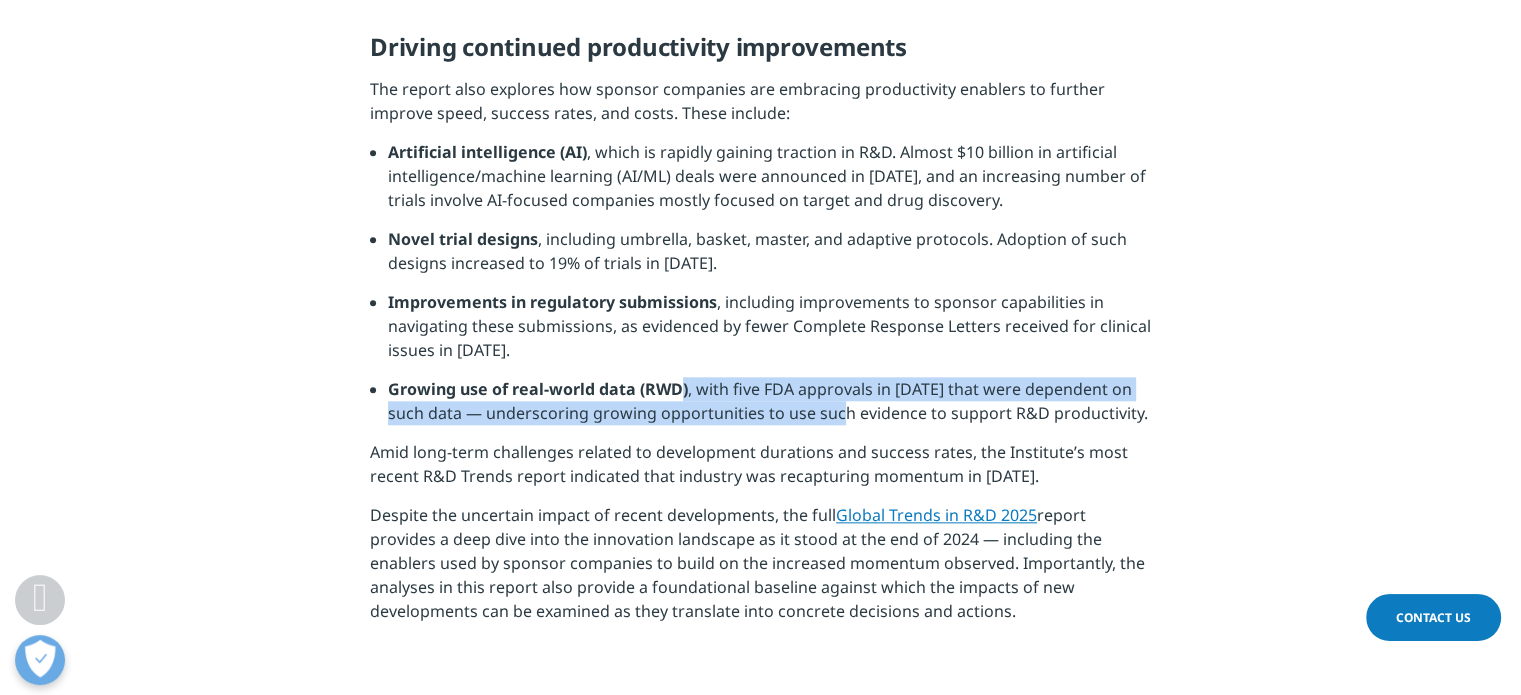 drag, startPoint x: 684, startPoint y: 389, endPoint x: 856, endPoint y: 425, distance: 175.72707 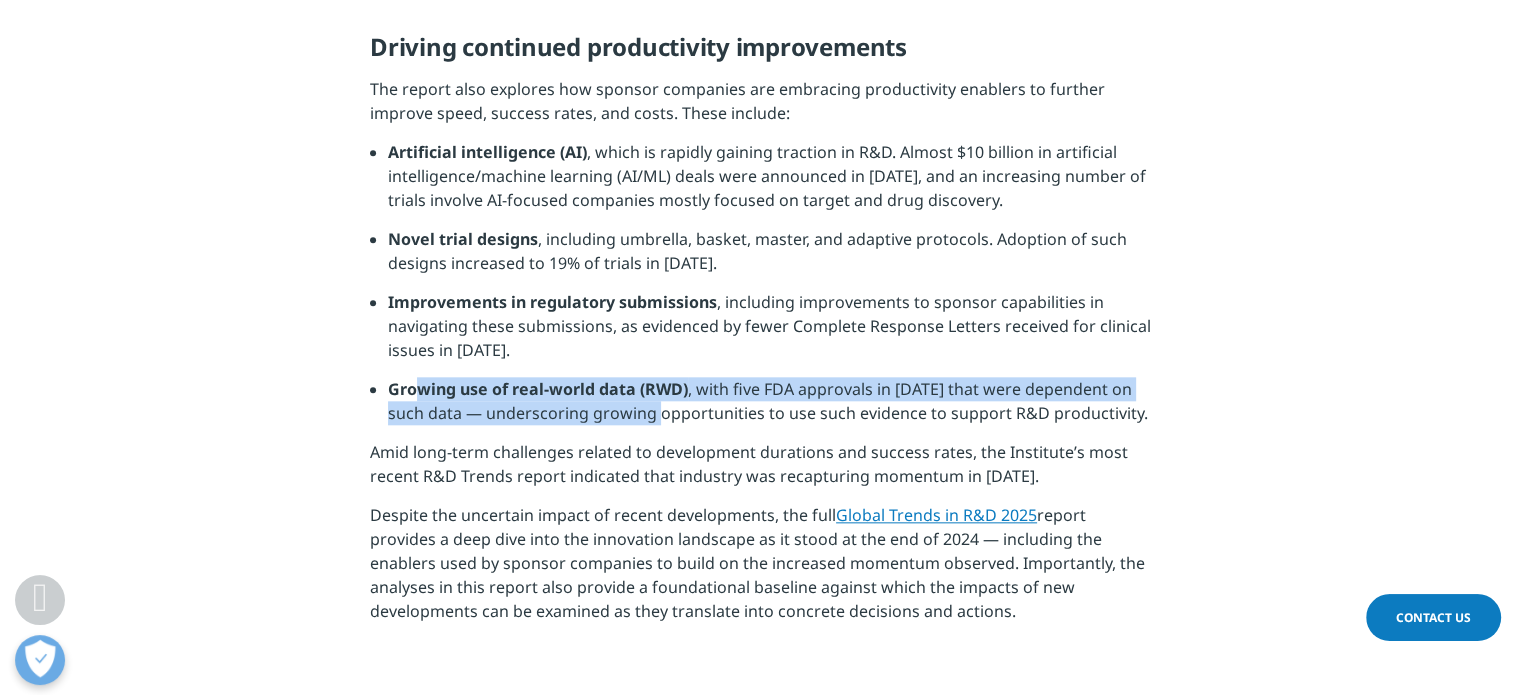 drag, startPoint x: 425, startPoint y: 400, endPoint x: 672, endPoint y: 429, distance: 248.69661 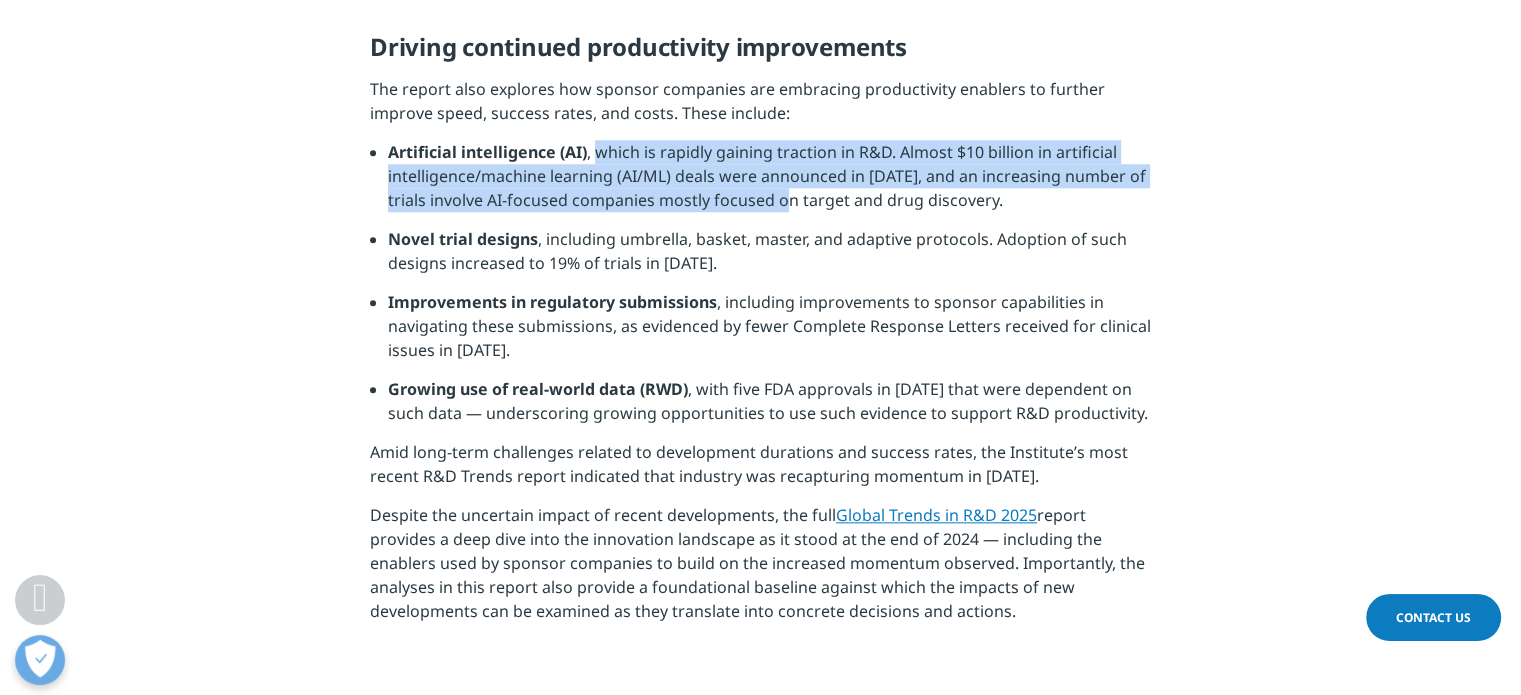drag, startPoint x: 600, startPoint y: 150, endPoint x: 799, endPoint y: 203, distance: 205.93689 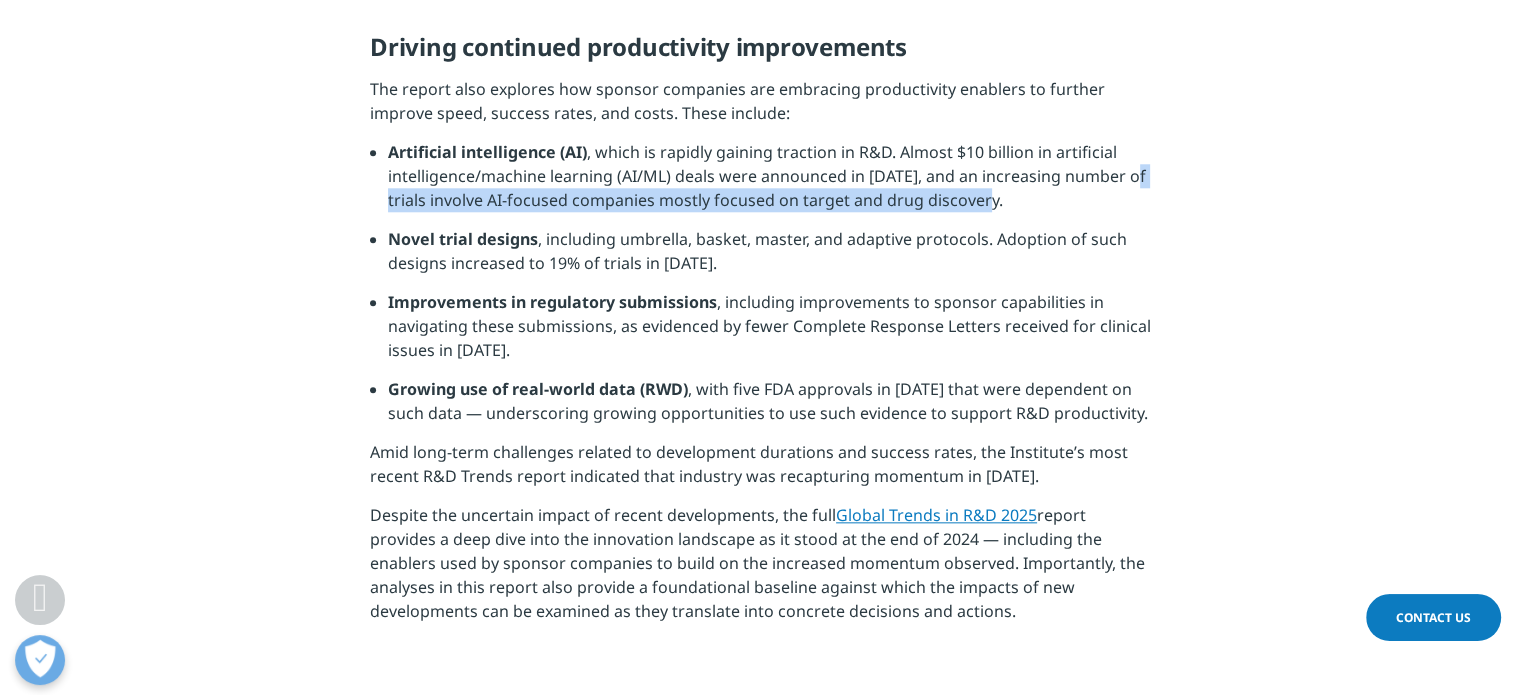 drag, startPoint x: 483, startPoint y: 201, endPoint x: 1048, endPoint y: 205, distance: 565.01416 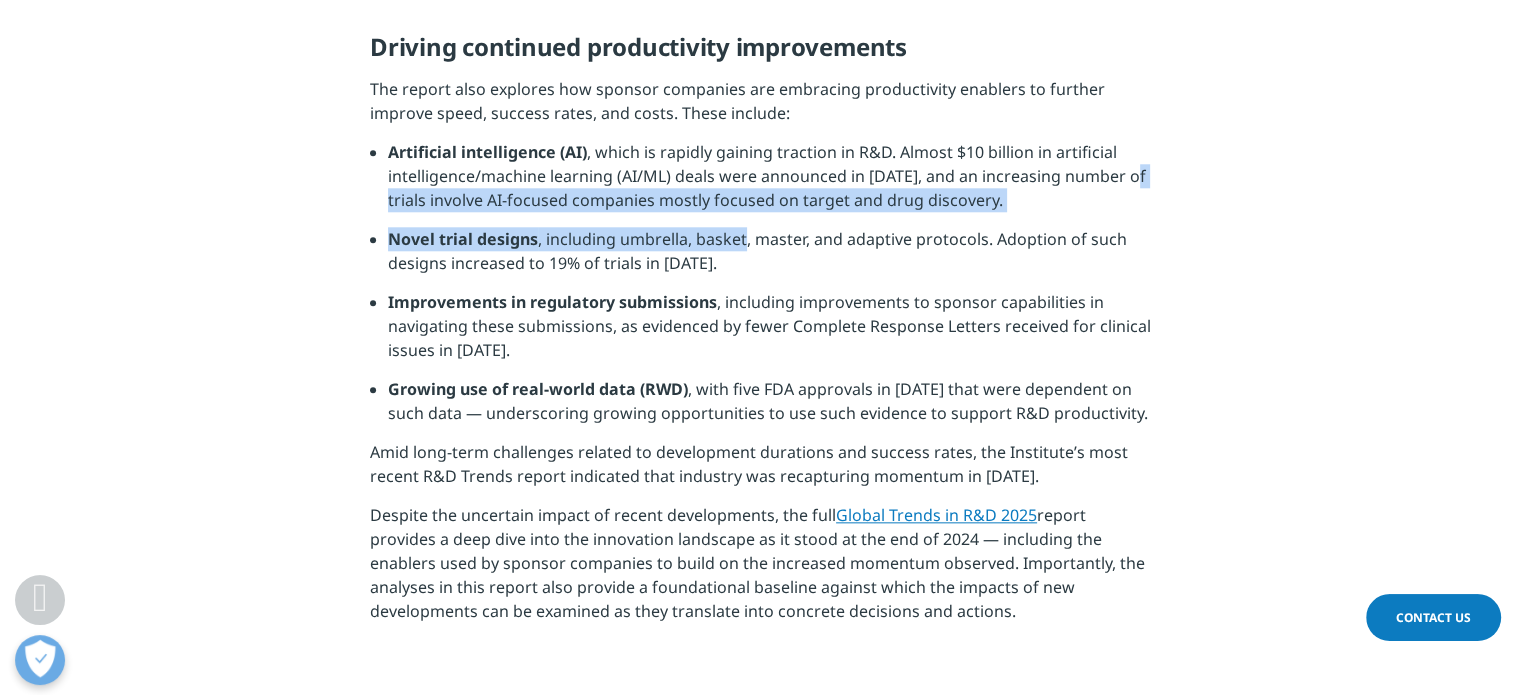 drag, startPoint x: 303, startPoint y: 227, endPoint x: 744, endPoint y: 246, distance: 441.40912 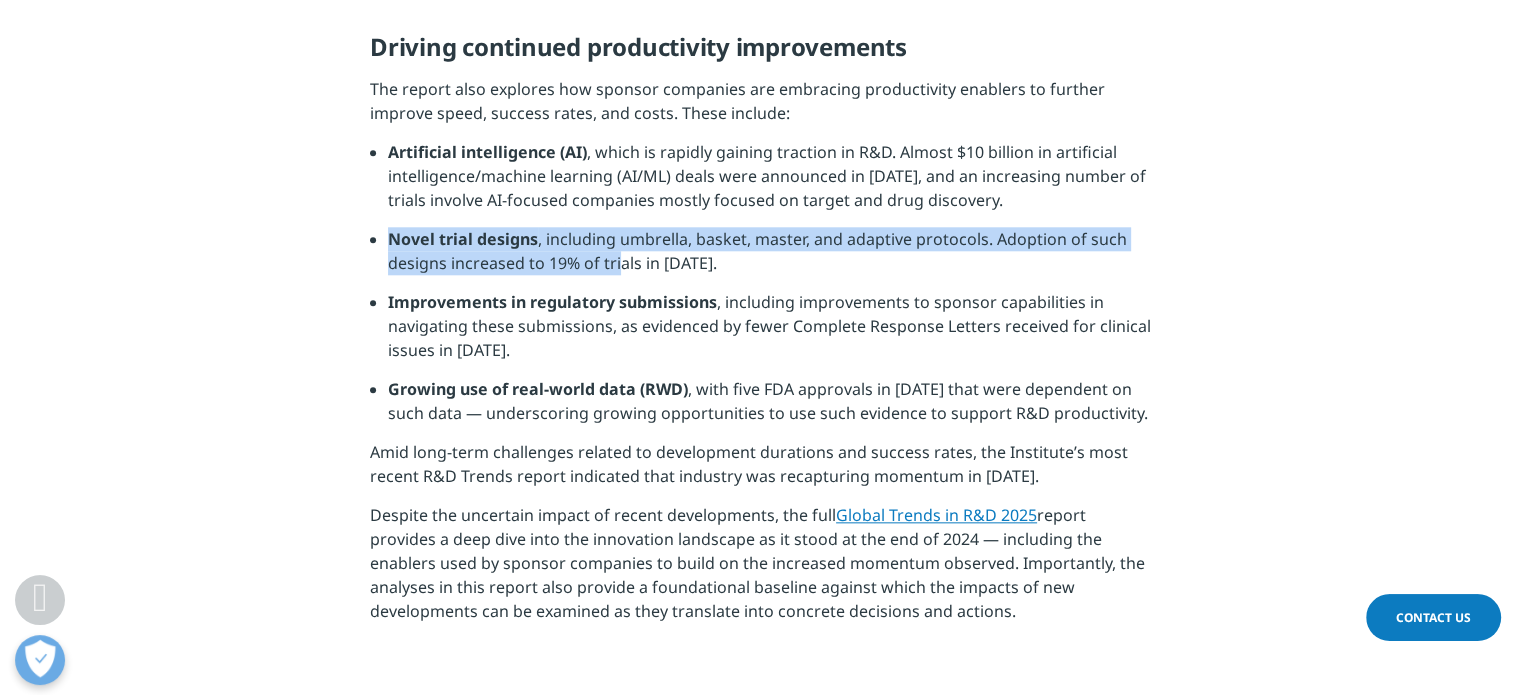 drag, startPoint x: 391, startPoint y: 236, endPoint x: 620, endPoint y: 252, distance: 229.55827 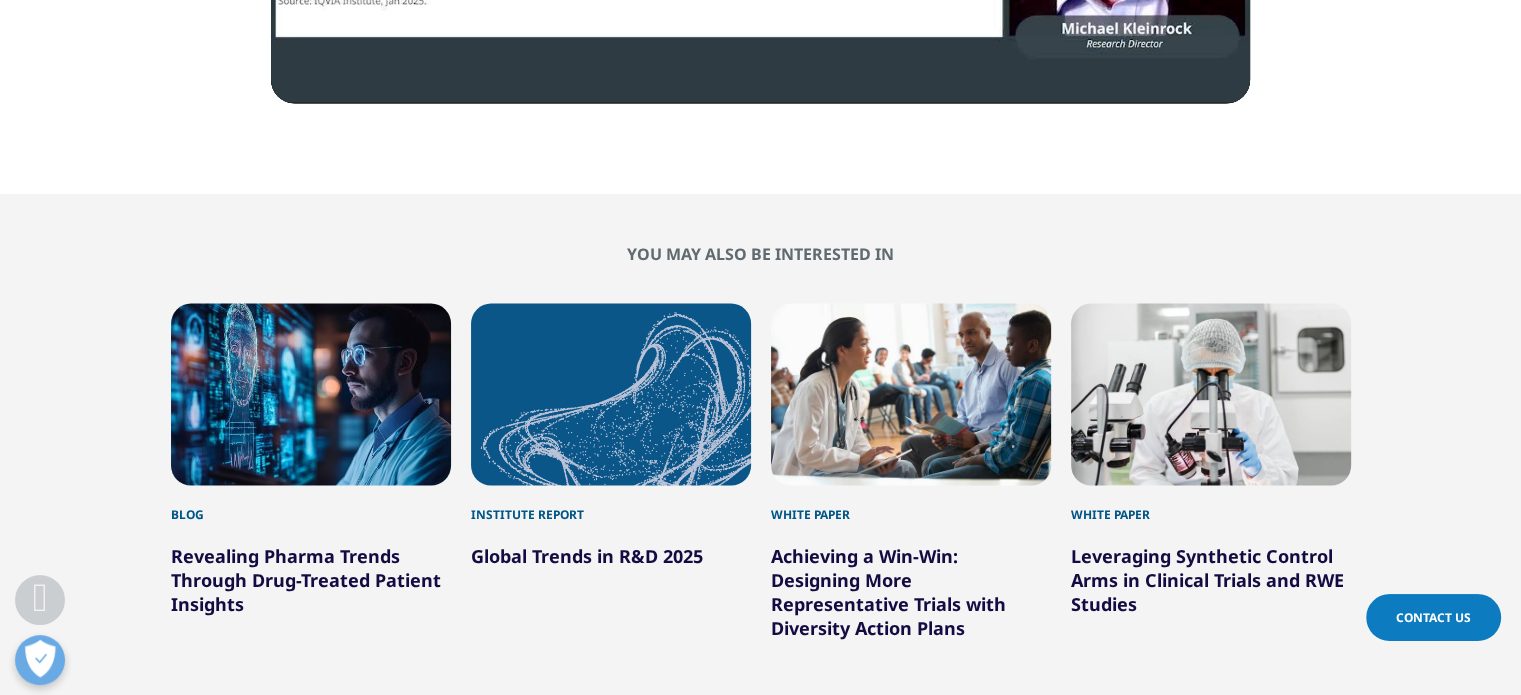 scroll, scrollTop: 3900, scrollLeft: 0, axis: vertical 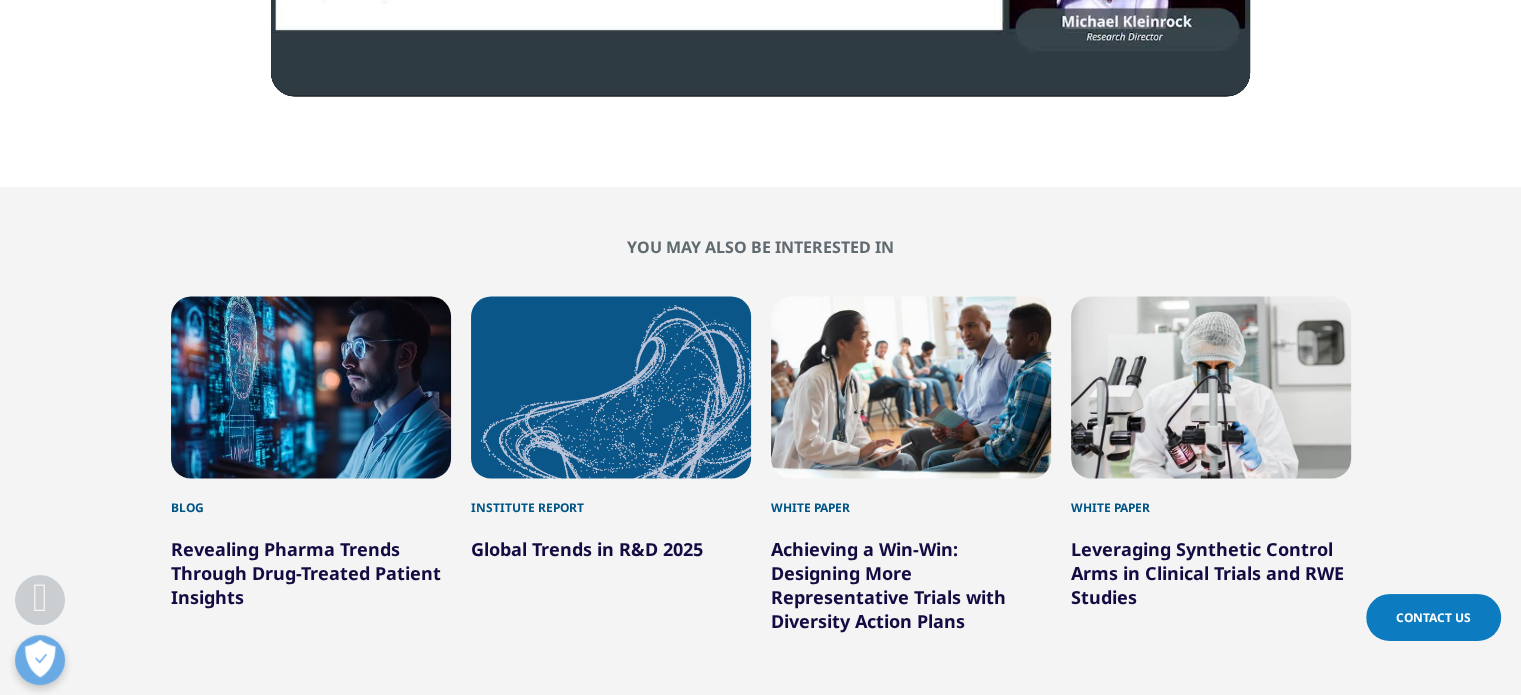 click on "Global Trends in R&D 2025" at bounding box center (587, 549) 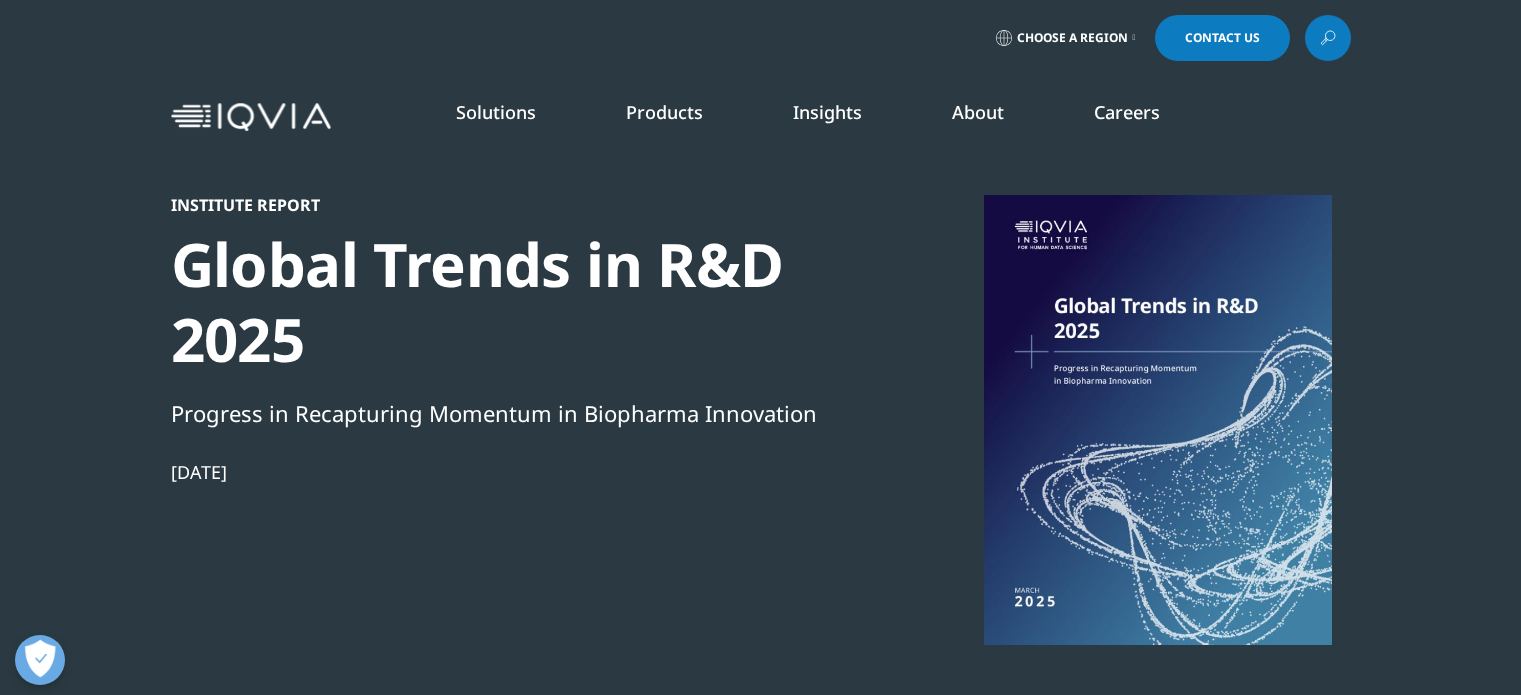 scroll, scrollTop: 200, scrollLeft: 0, axis: vertical 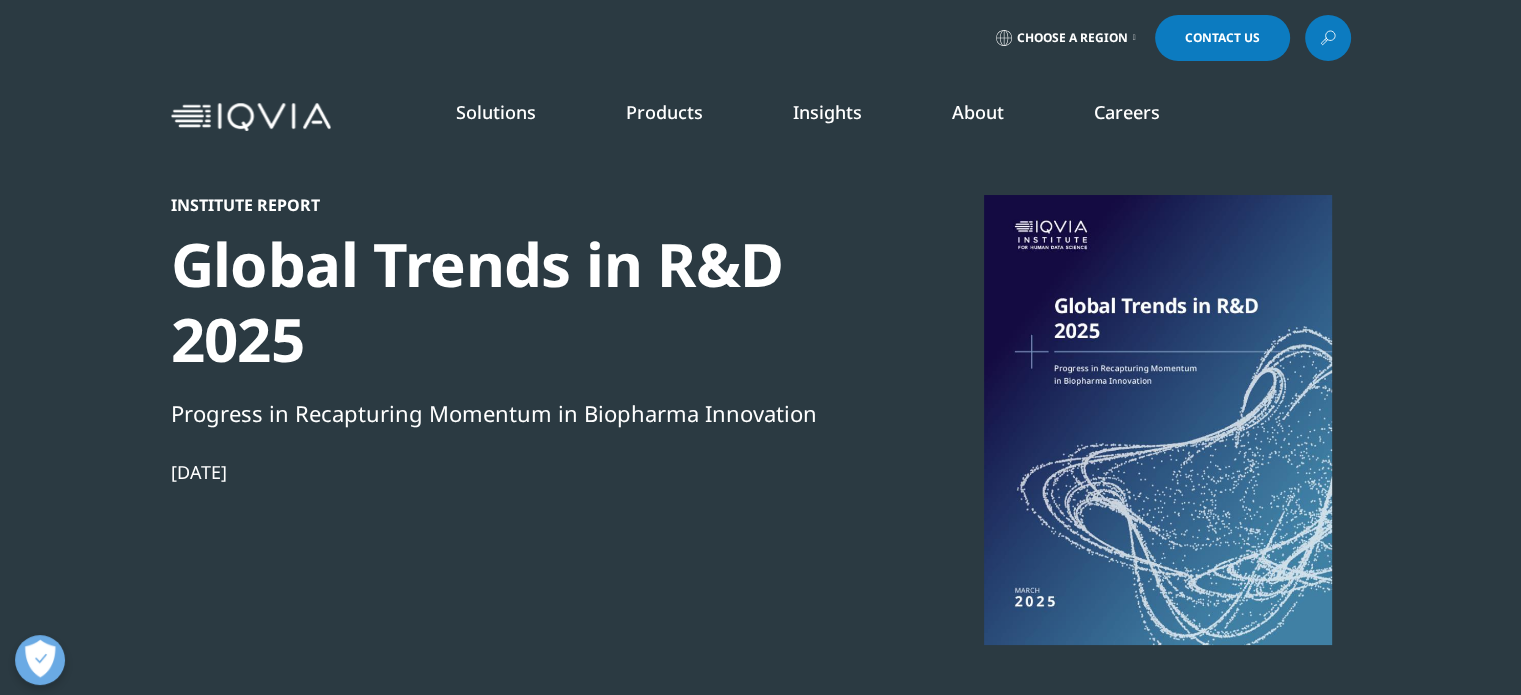 click at bounding box center [1158, 420] 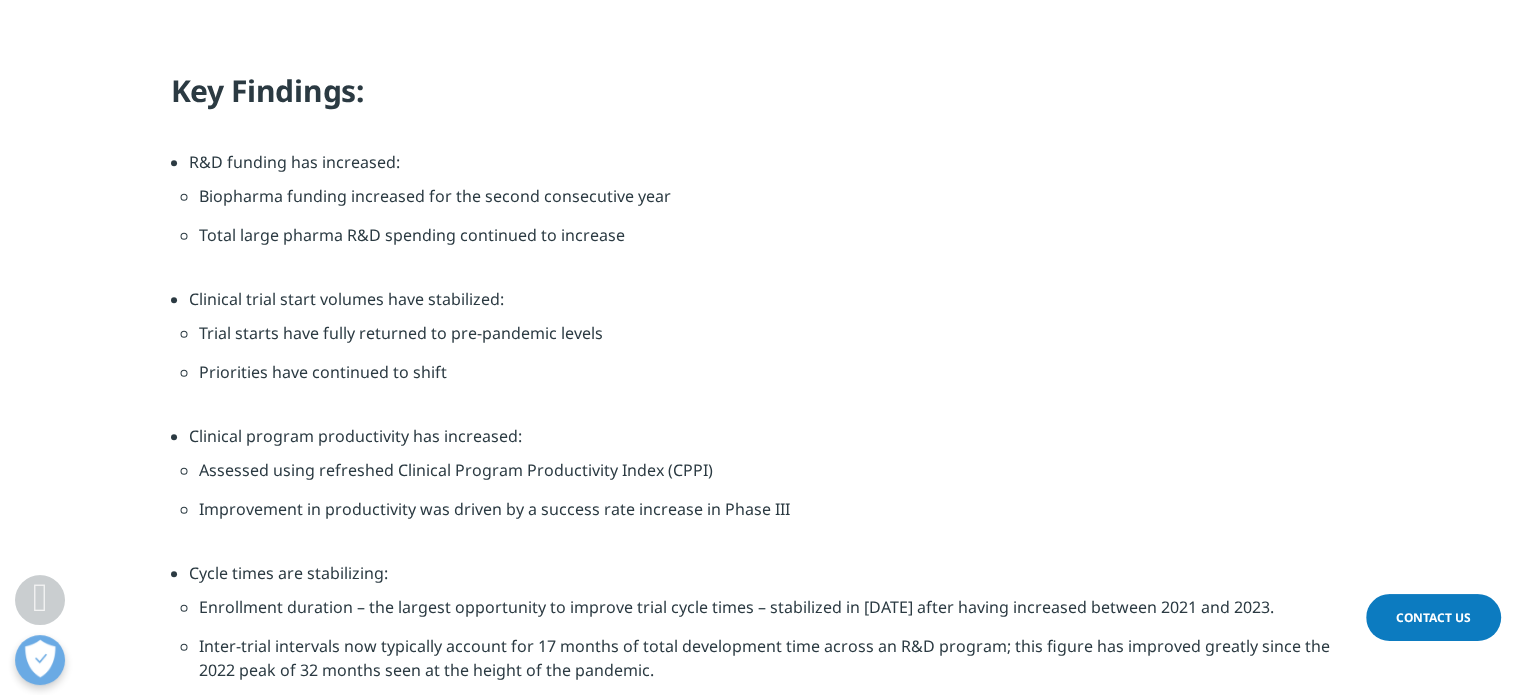 scroll, scrollTop: 2100, scrollLeft: 0, axis: vertical 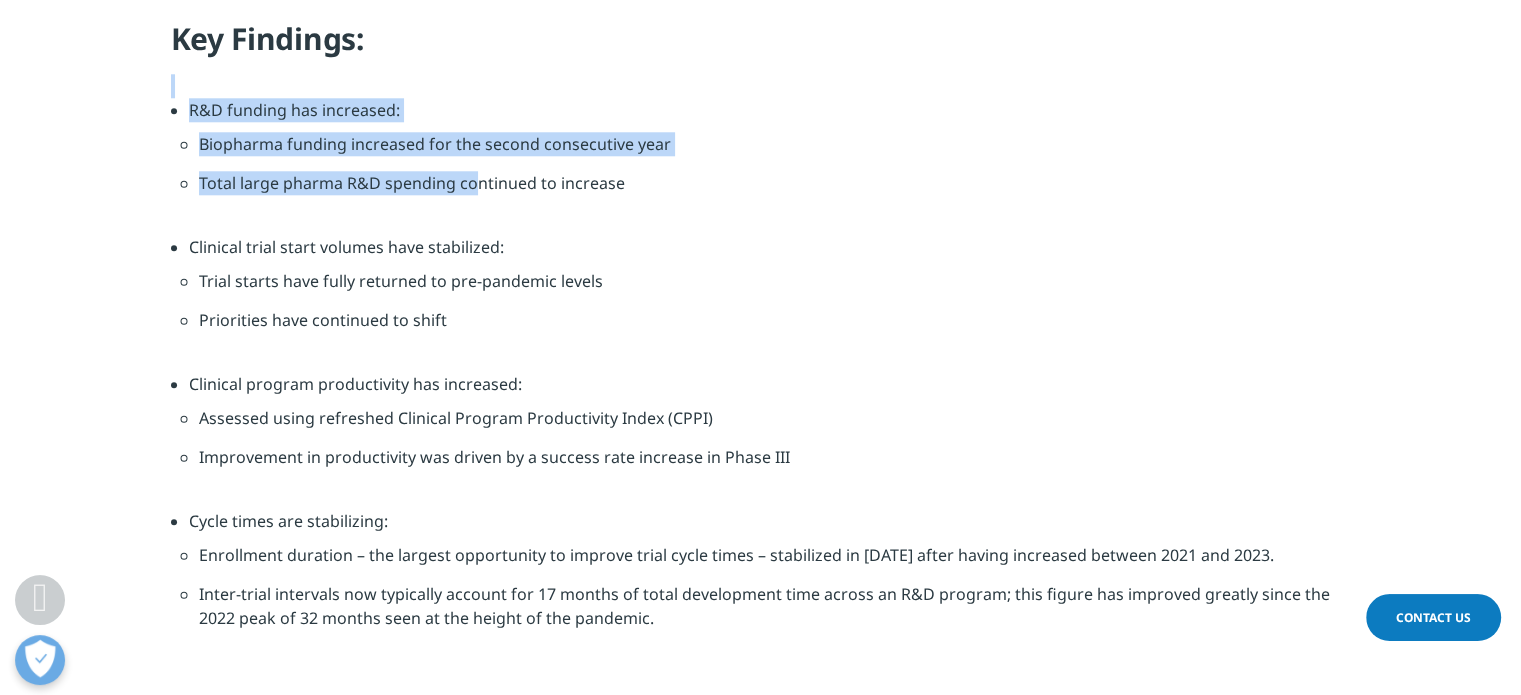 drag, startPoint x: 174, startPoint y: 95, endPoint x: 472, endPoint y: 242, distance: 332.28452 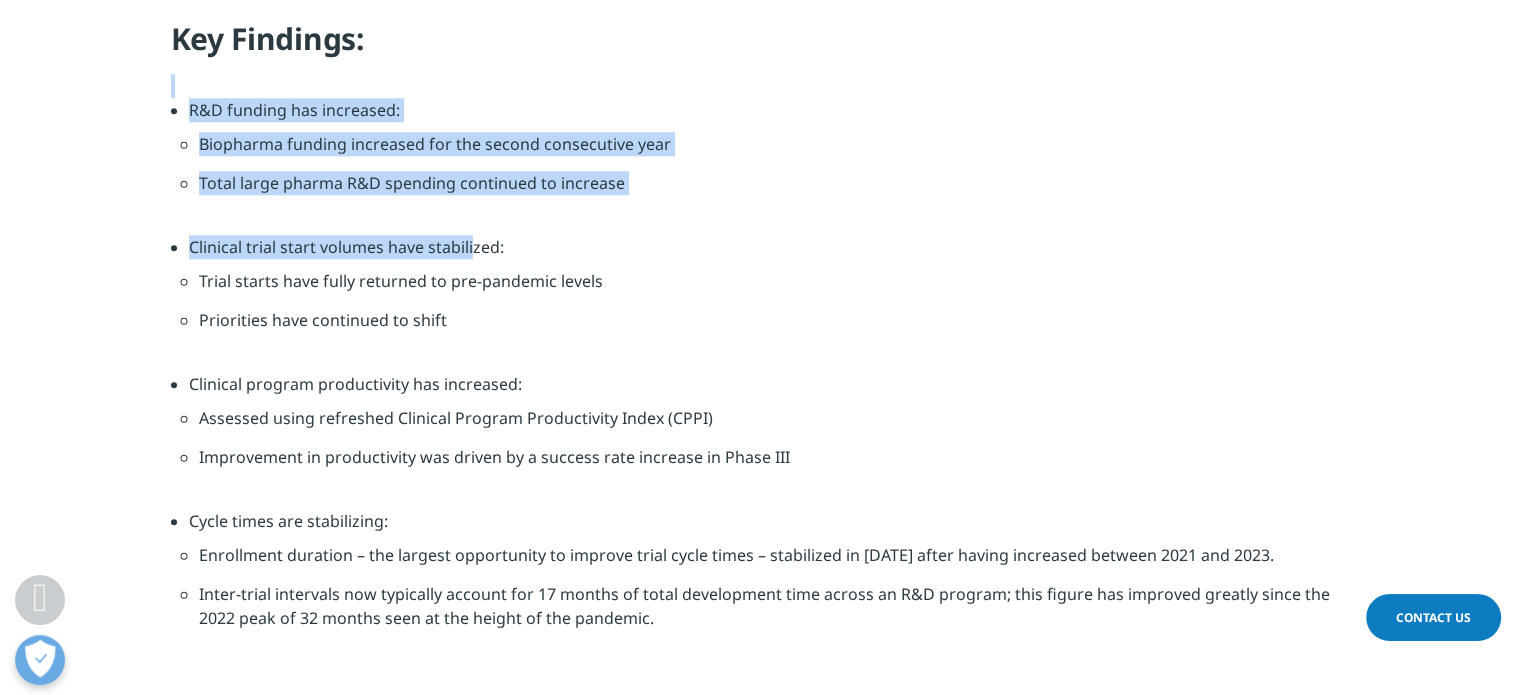click on "Clinical trial start volumes have stabilized:
Trial starts have fully returned to pre-pandemic levels
Priorities have continued to shift" at bounding box center (770, 303) 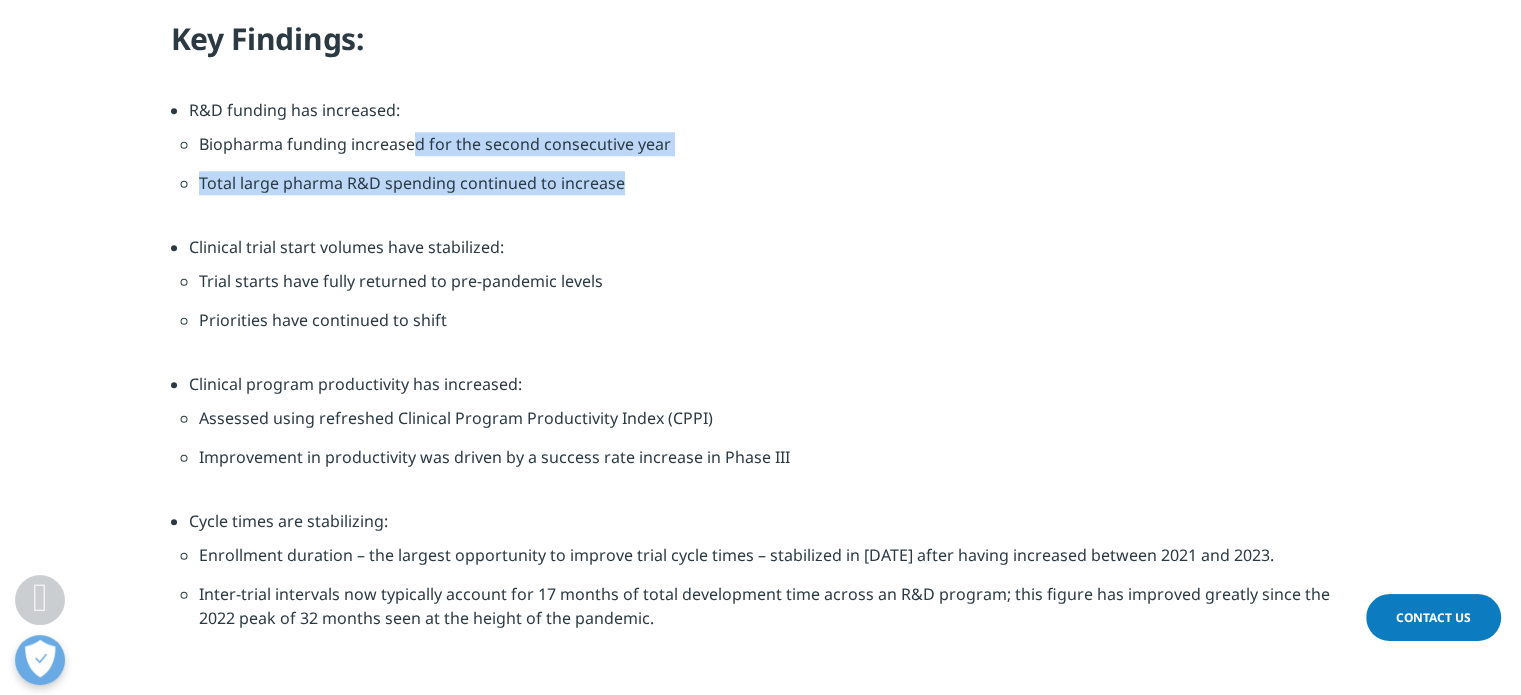 drag, startPoint x: 539, startPoint y: 137, endPoint x: 644, endPoint y: 188, distance: 116.73046 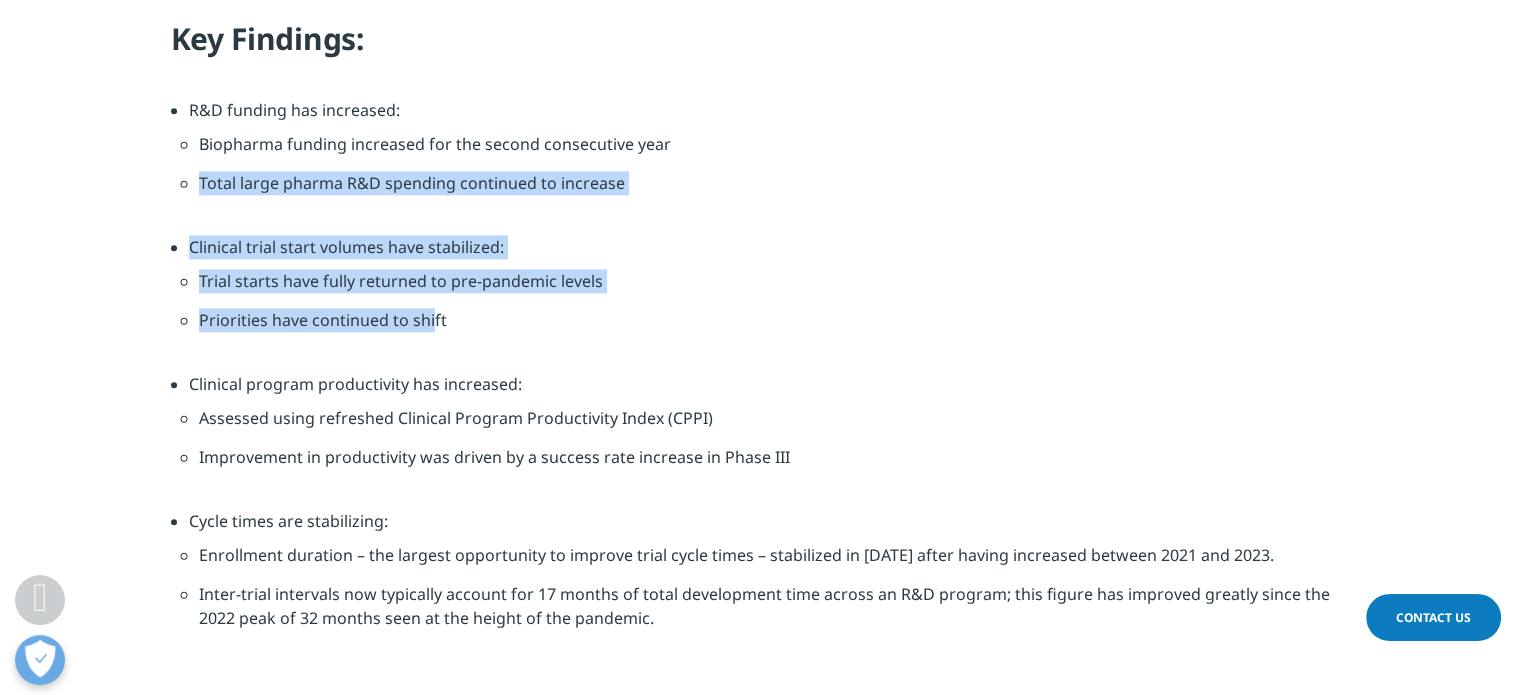 drag, startPoint x: 303, startPoint y: 267, endPoint x: 433, endPoint y: 311, distance: 137.24431 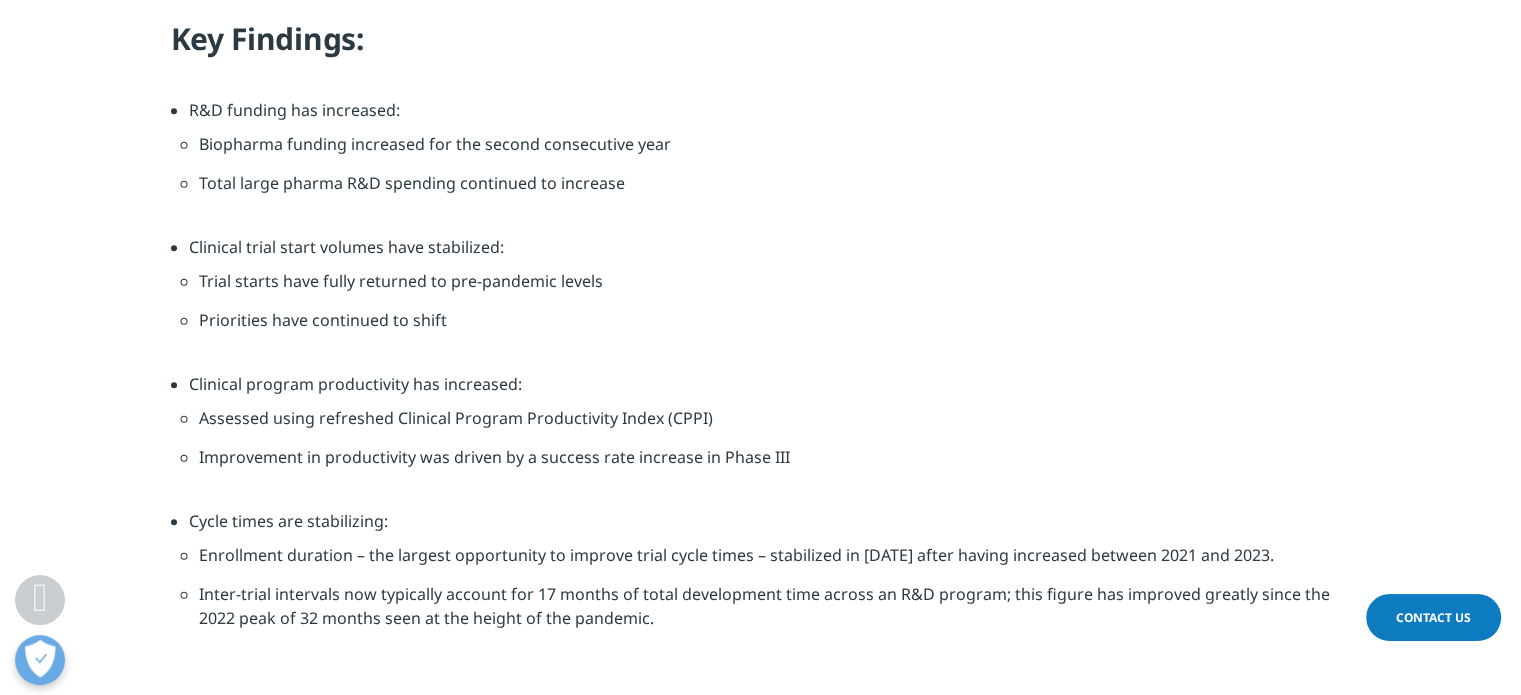 click on "Priorities have continued to shift" at bounding box center (770, 327) 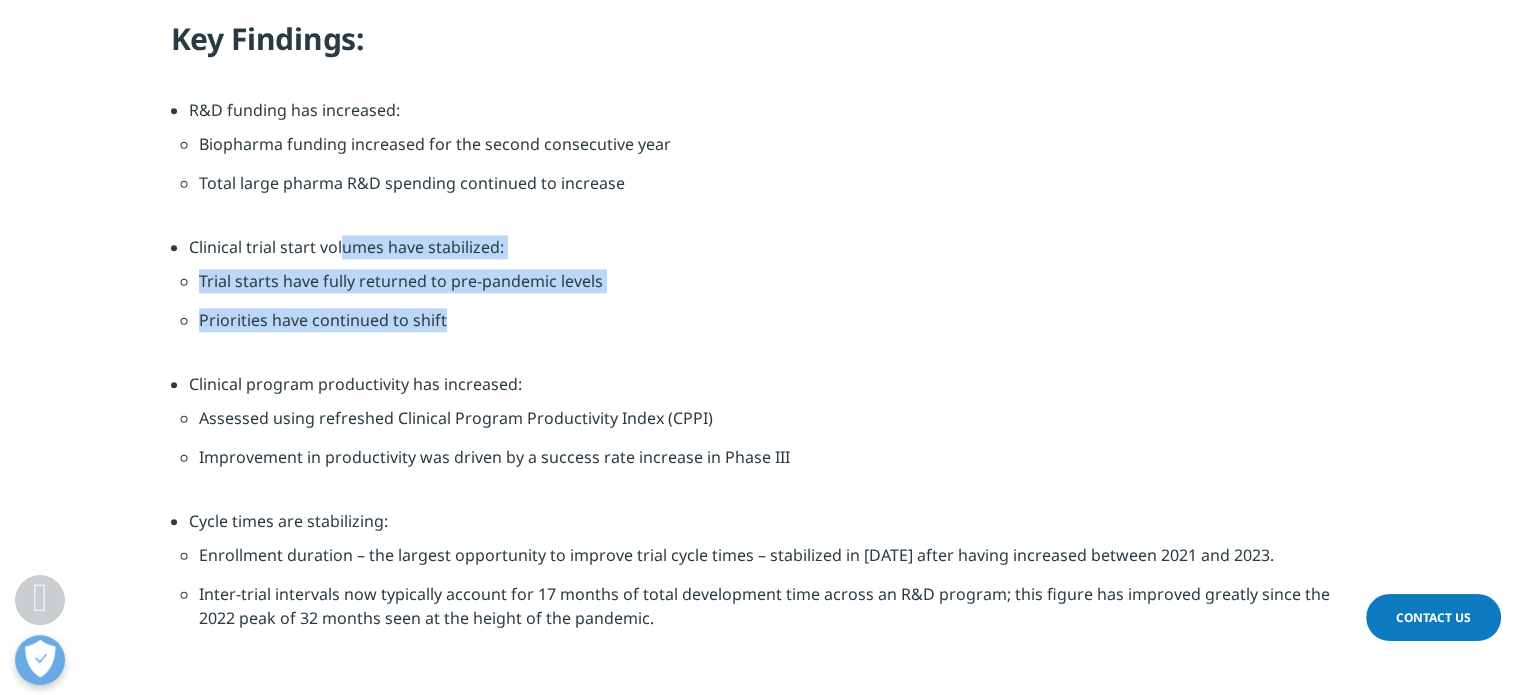 drag, startPoint x: 545, startPoint y: 316, endPoint x: 341, endPoint y: 255, distance: 212.92487 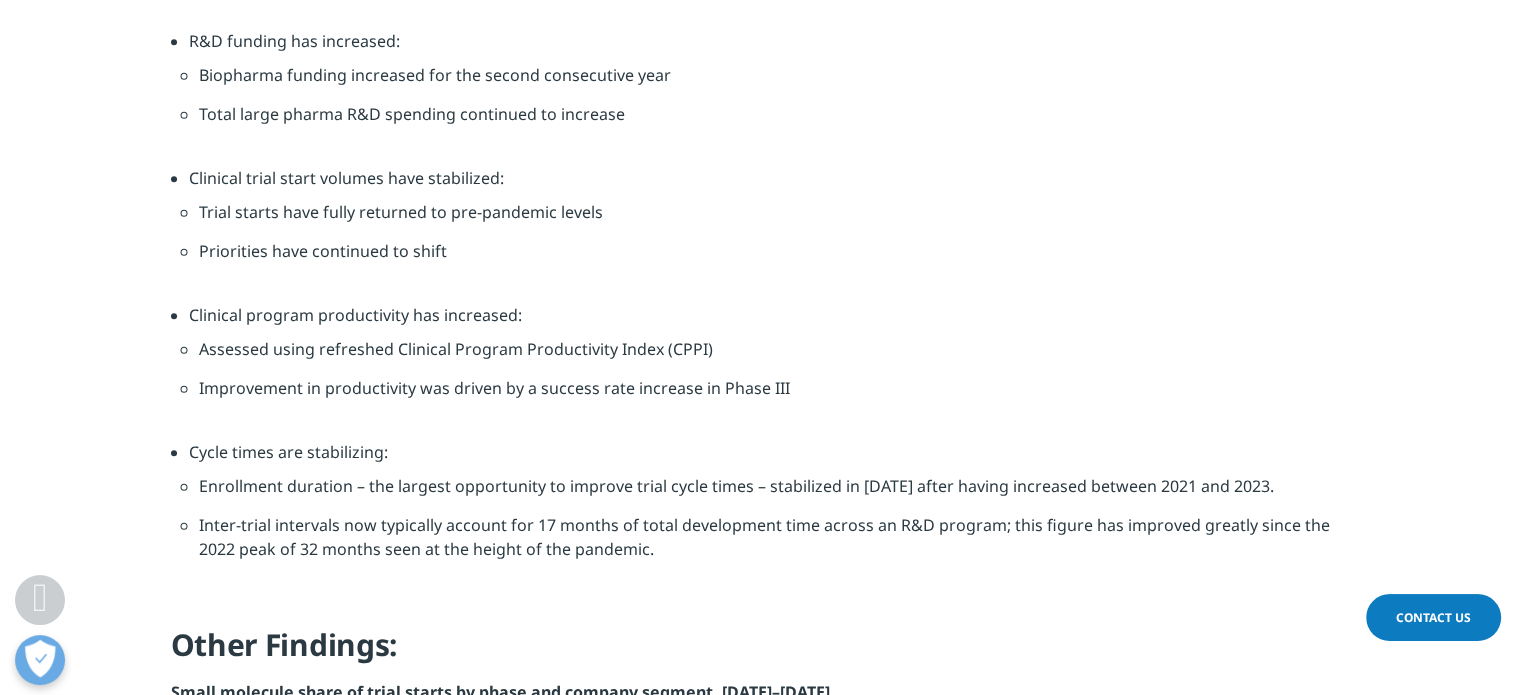 scroll, scrollTop: 2400, scrollLeft: 0, axis: vertical 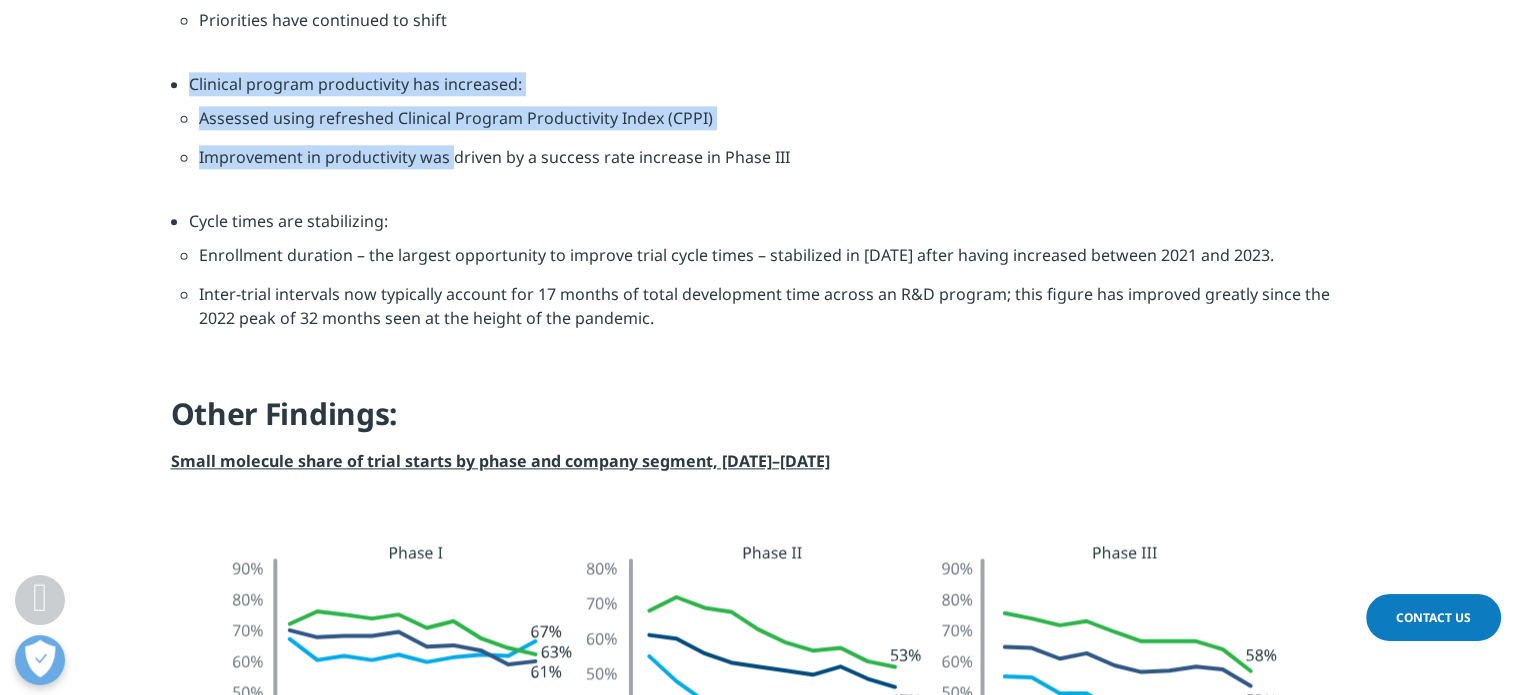 drag, startPoint x: 261, startPoint y: 92, endPoint x: 454, endPoint y: 167, distance: 207.06038 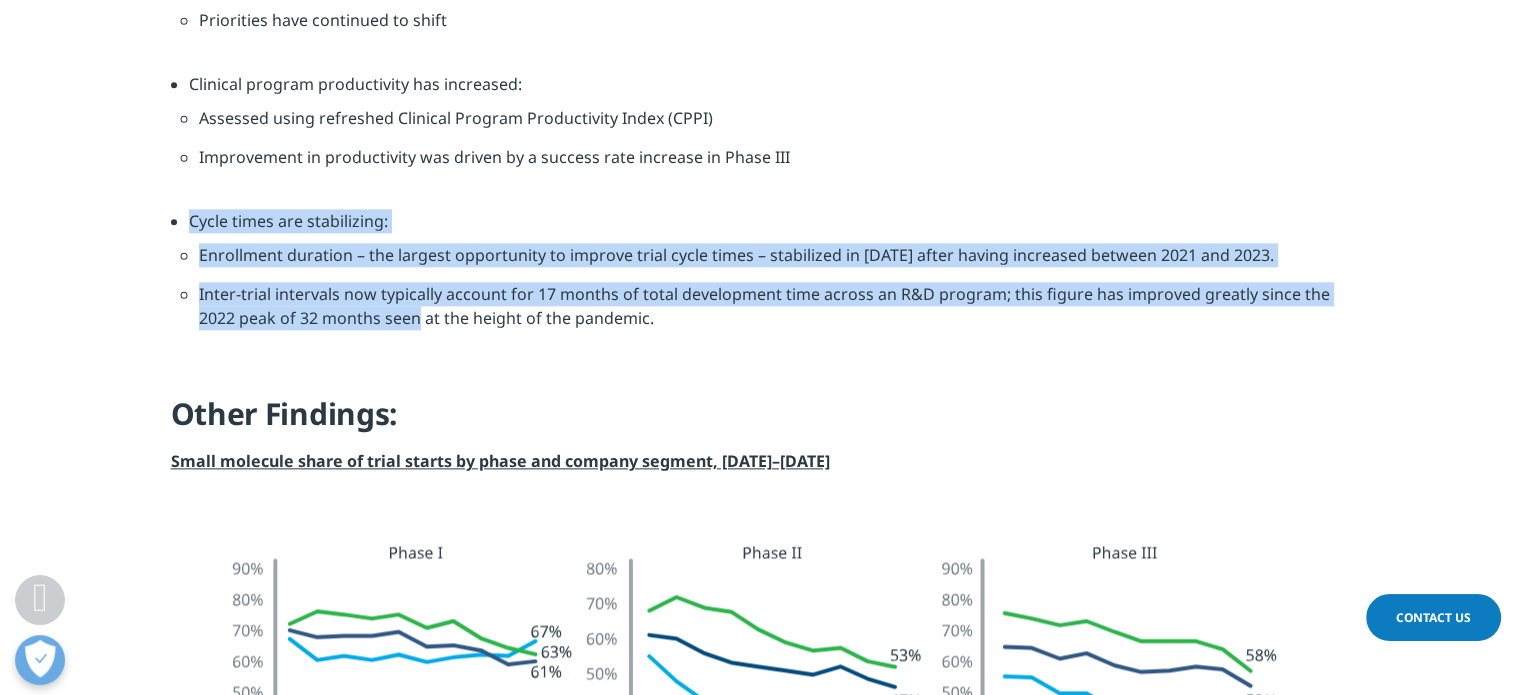 drag, startPoint x: 186, startPoint y: 225, endPoint x: 344, endPoint y: 319, distance: 183.84776 